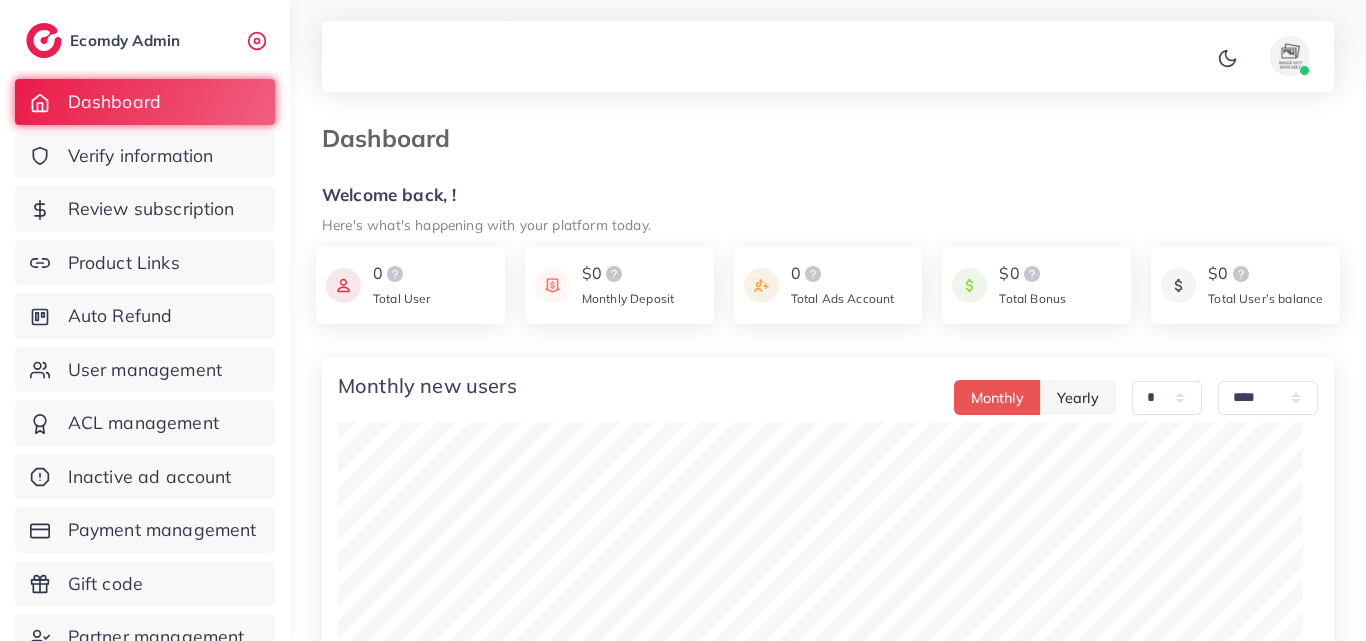 select on "*" 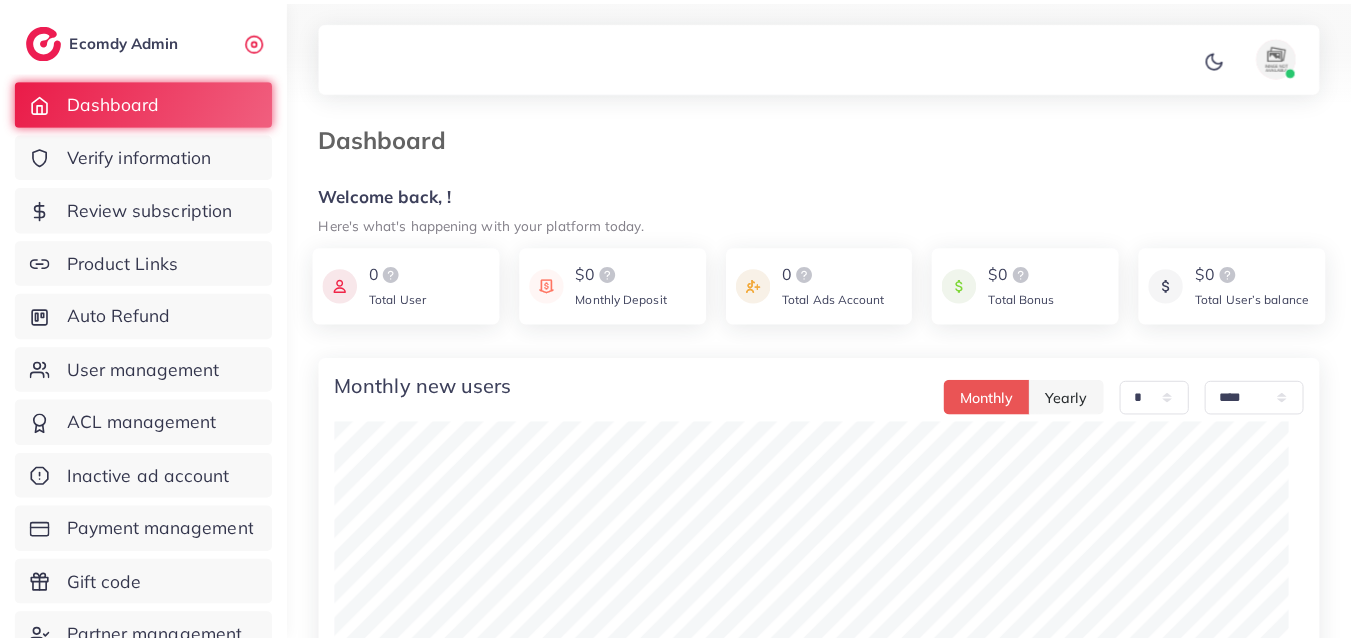 scroll, scrollTop: 0, scrollLeft: 0, axis: both 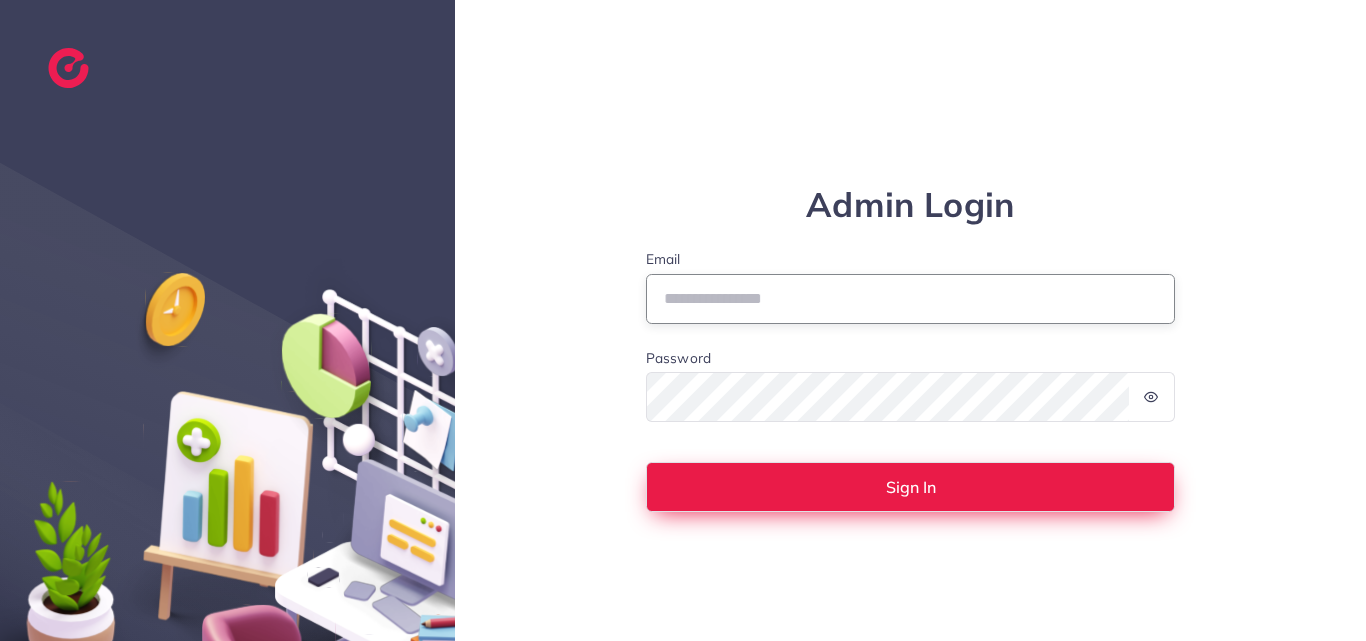 type on "**********" 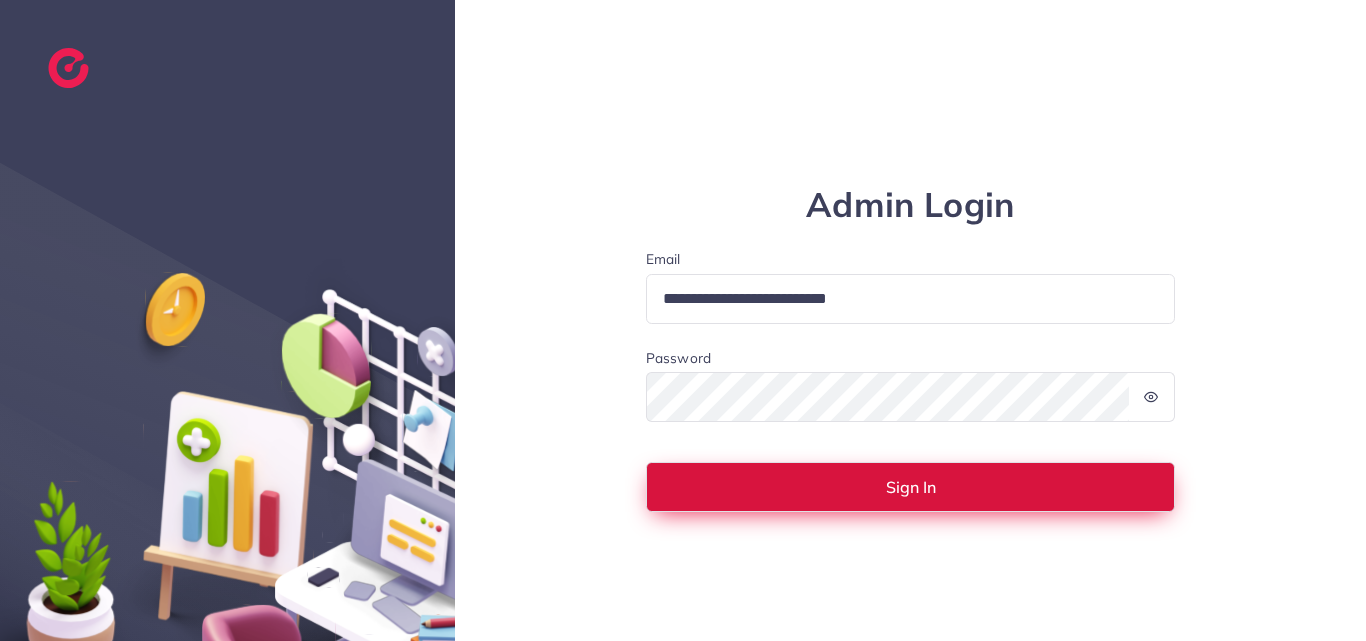 click on "Sign In" at bounding box center [911, 487] 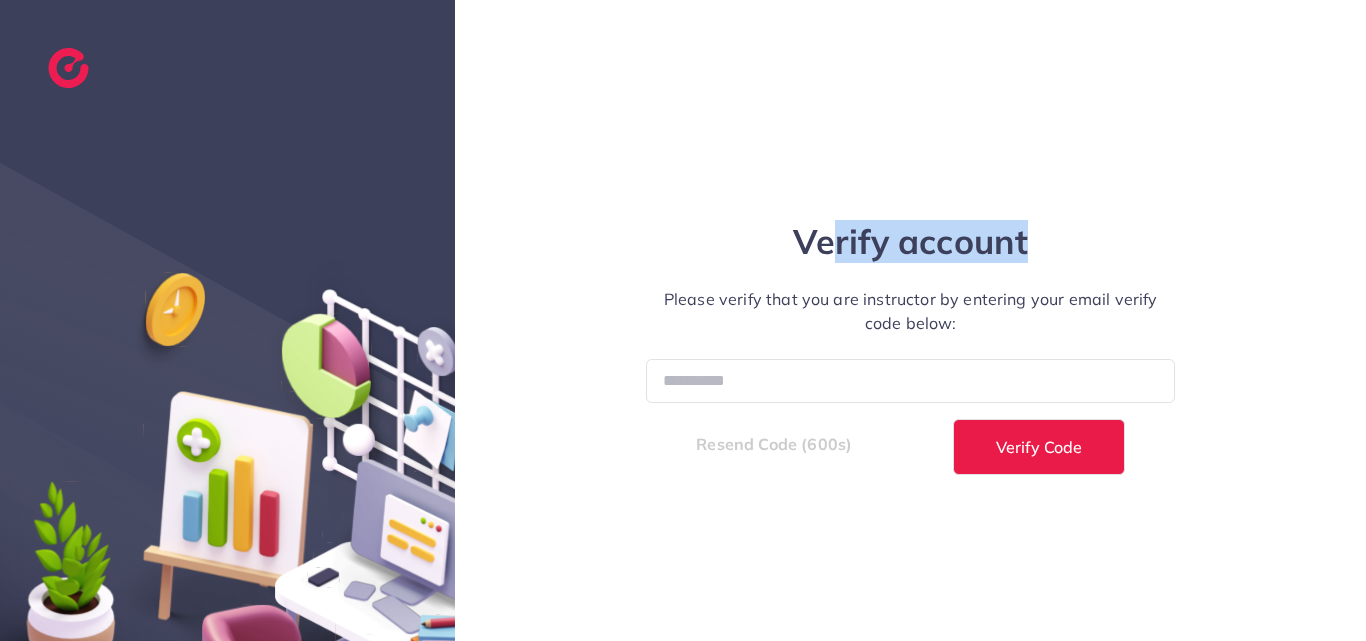 drag, startPoint x: 810, startPoint y: 210, endPoint x: 1038, endPoint y: 203, distance: 228.10744 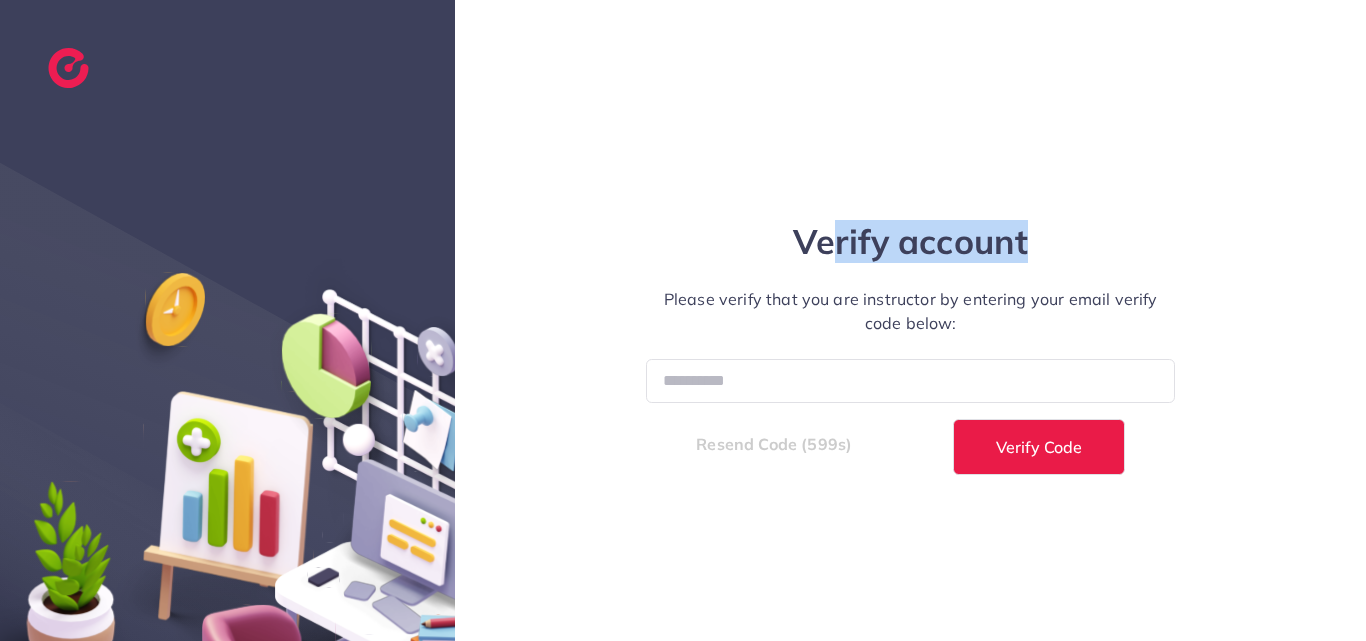 click on "Verify account Please verify that you are instructor by entering your email verify code below: Resend Code ([NUMBER]s) Verify Code" at bounding box center (911, 320) 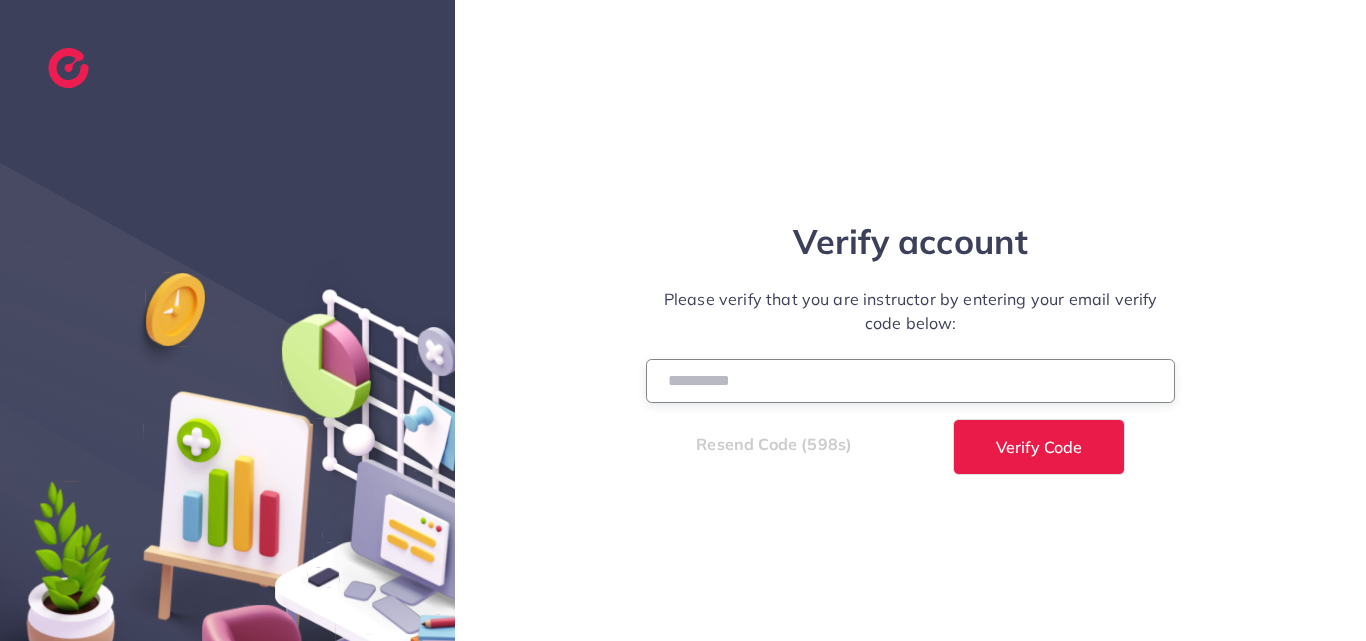 click at bounding box center [911, 380] 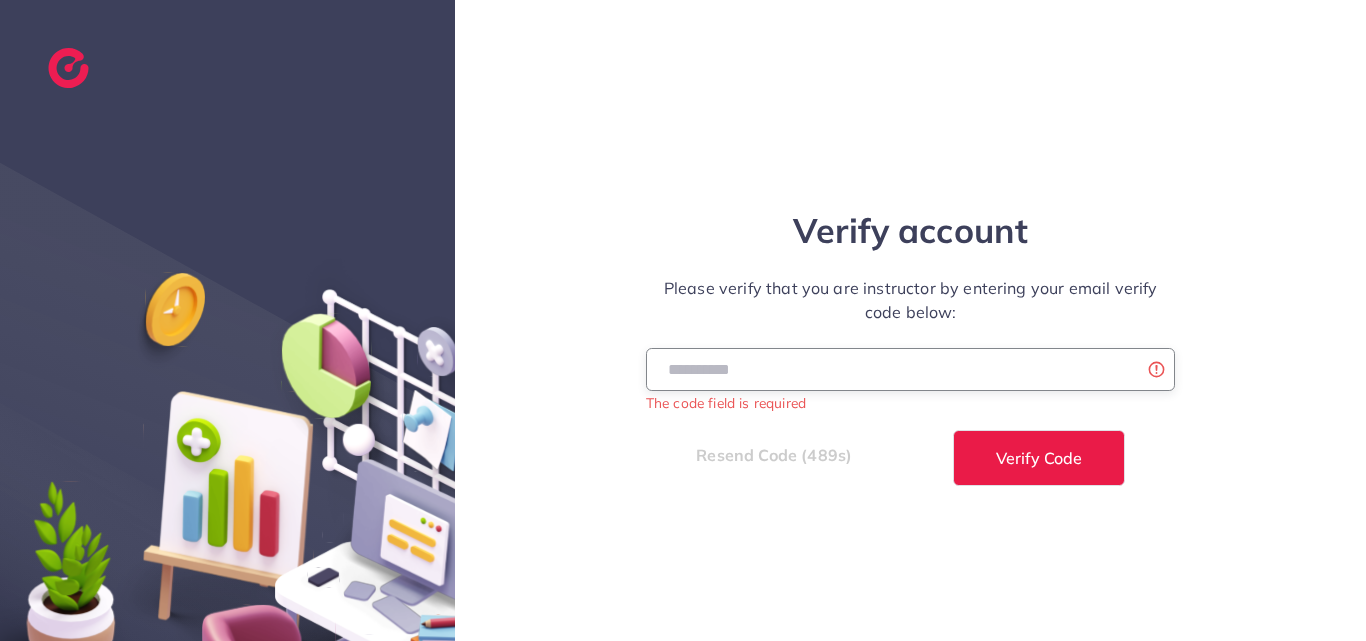 click at bounding box center [911, 369] 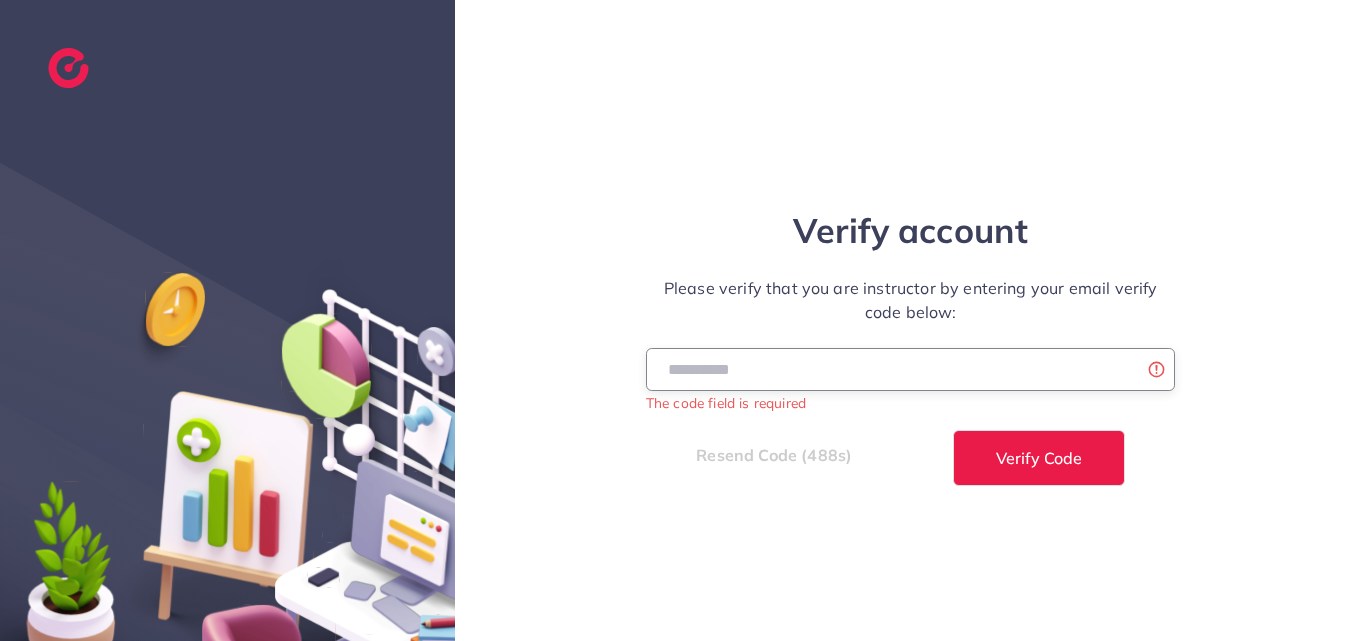paste on "******" 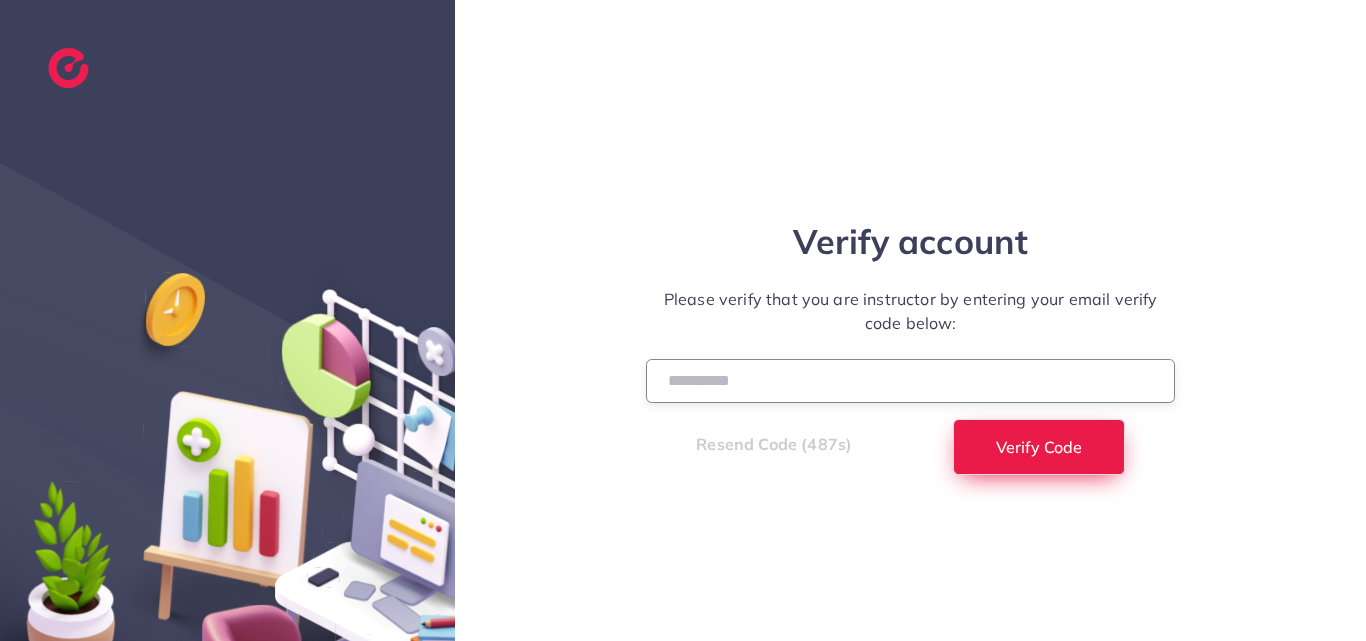 type on "******" 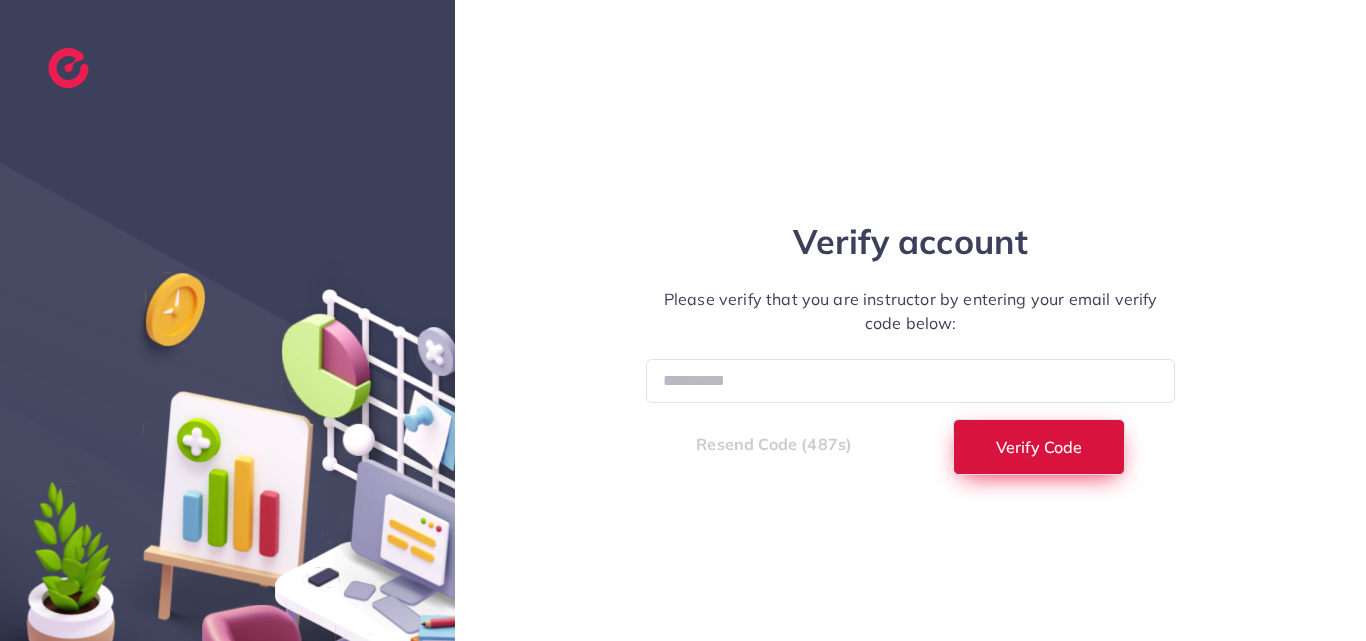 click on "Verify Code" at bounding box center (1039, 447) 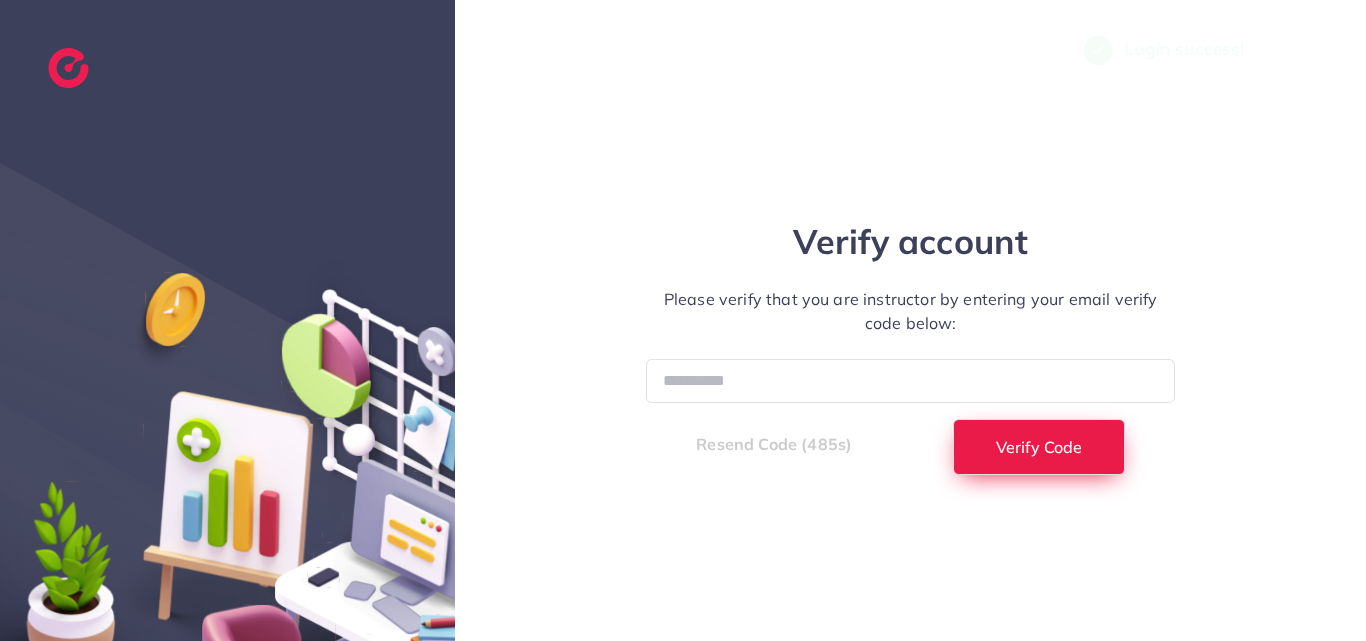 select on "*" 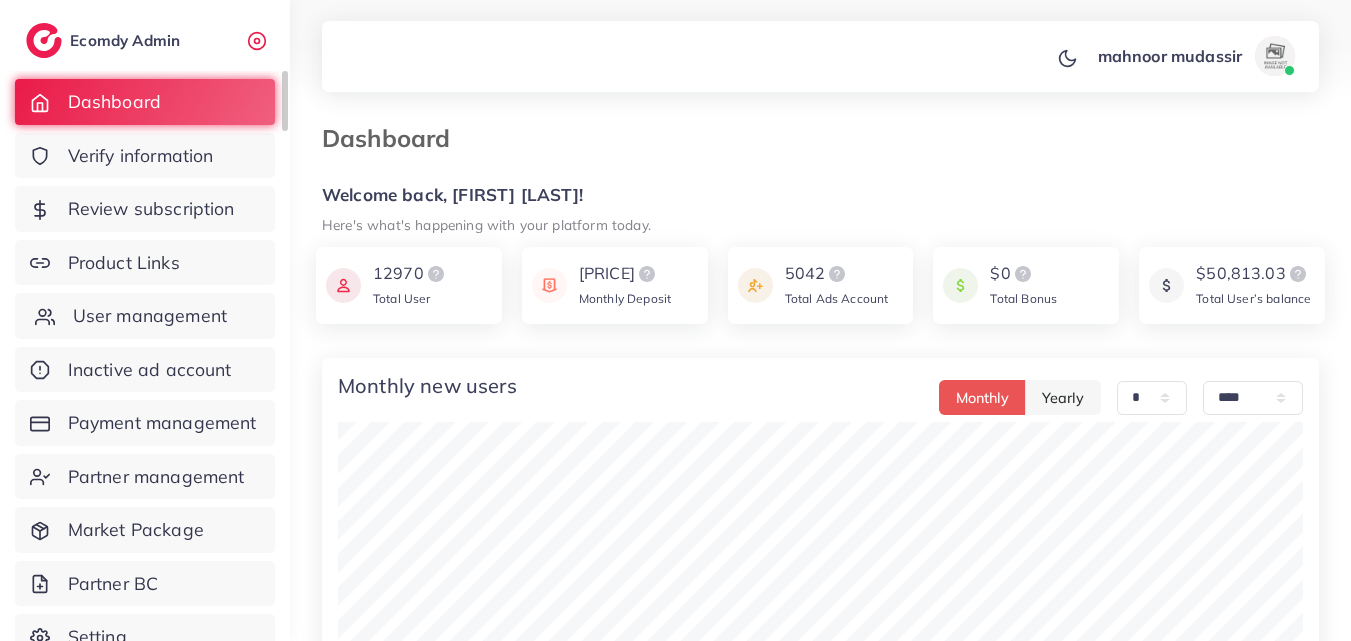 click on "User management" at bounding box center [150, 316] 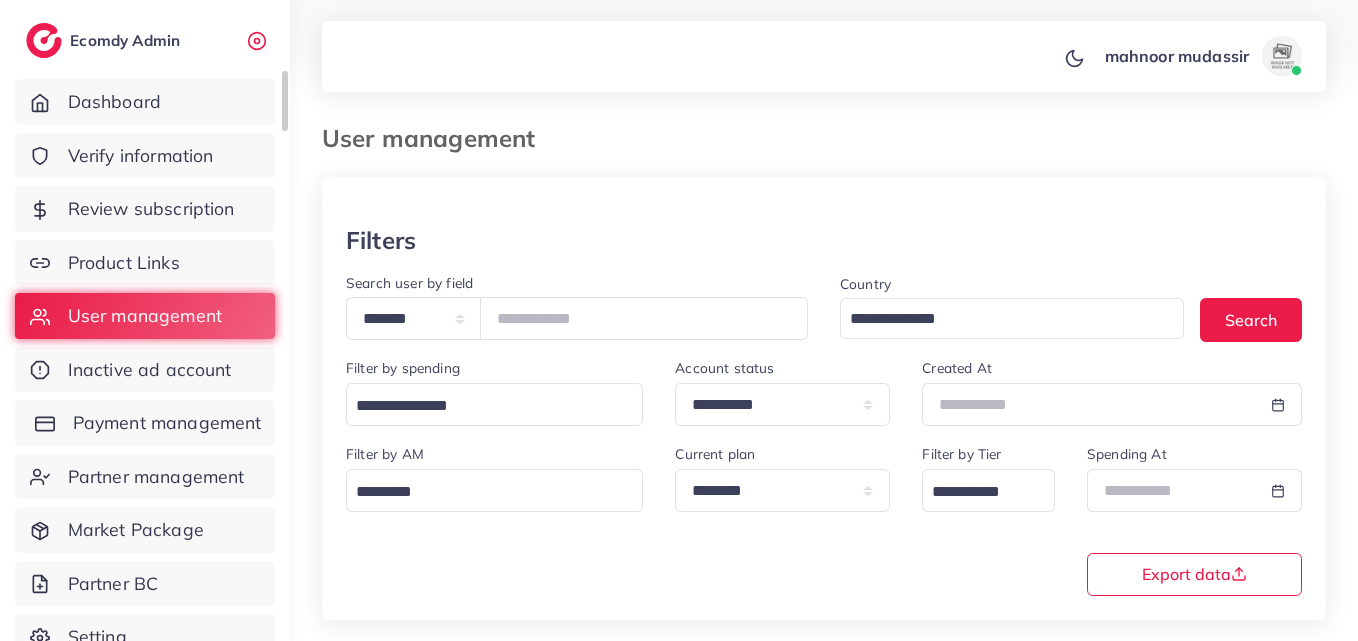 click on "Payment management" at bounding box center [167, 423] 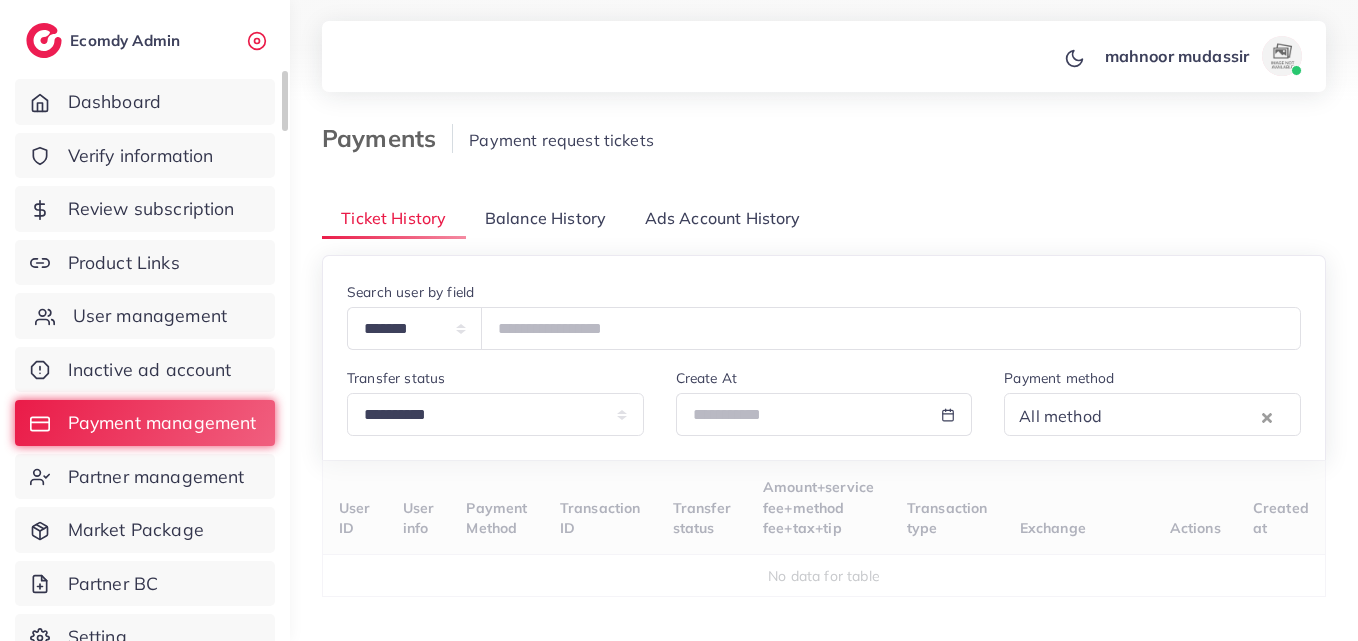 click on "User management" at bounding box center [150, 316] 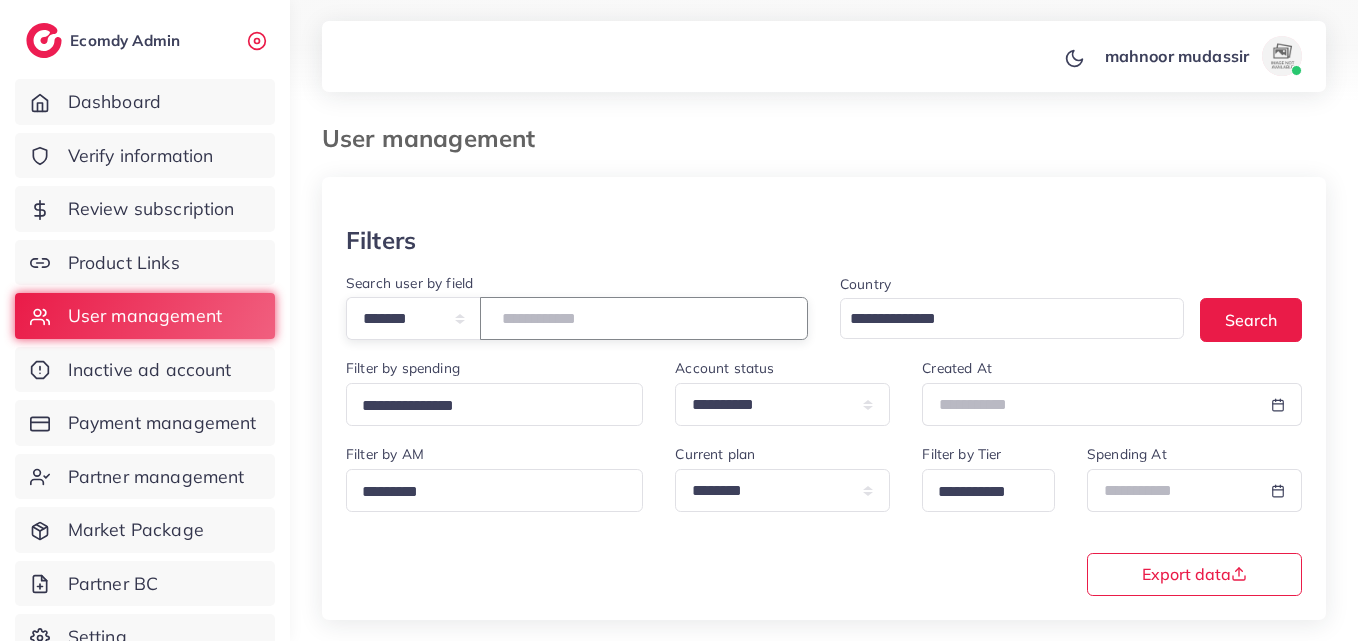 click at bounding box center (644, 318) 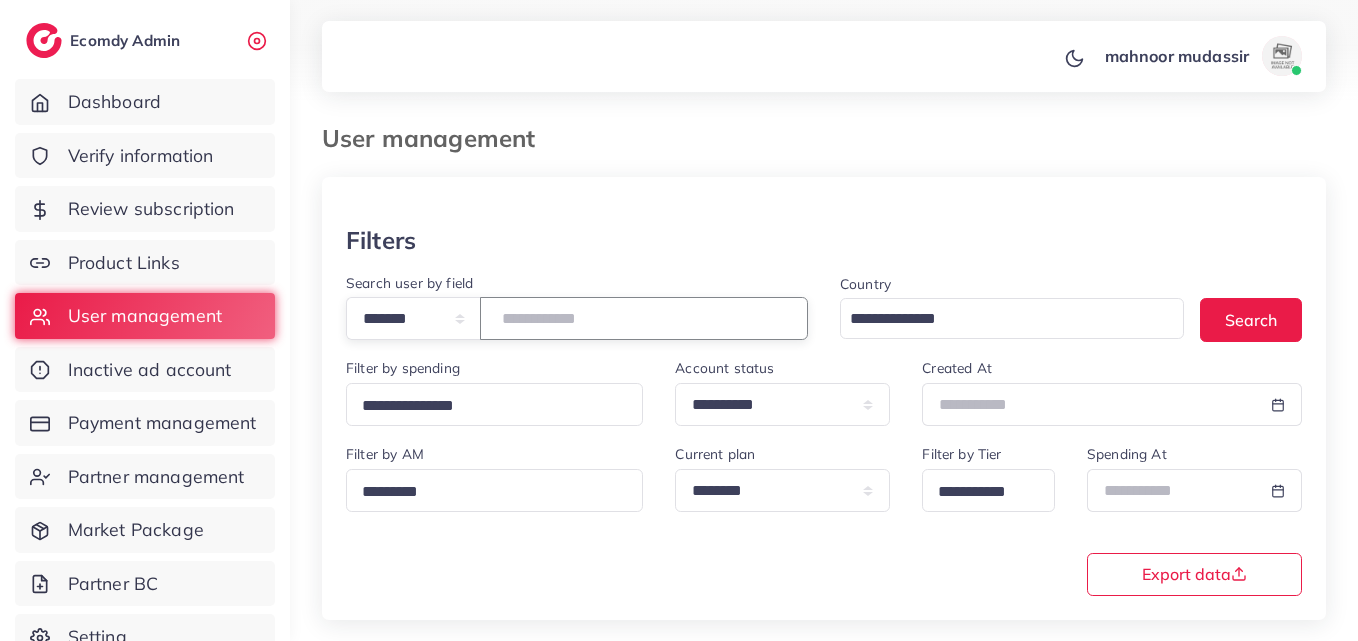 click at bounding box center (644, 318) 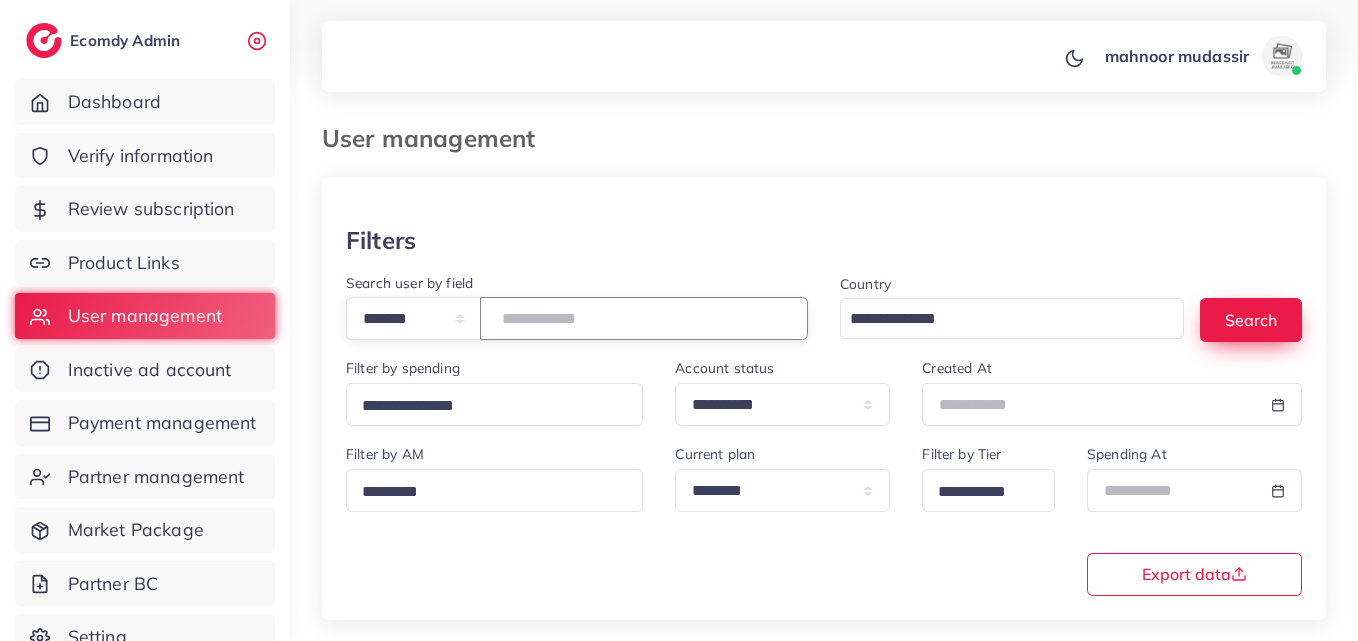 type on "*******" 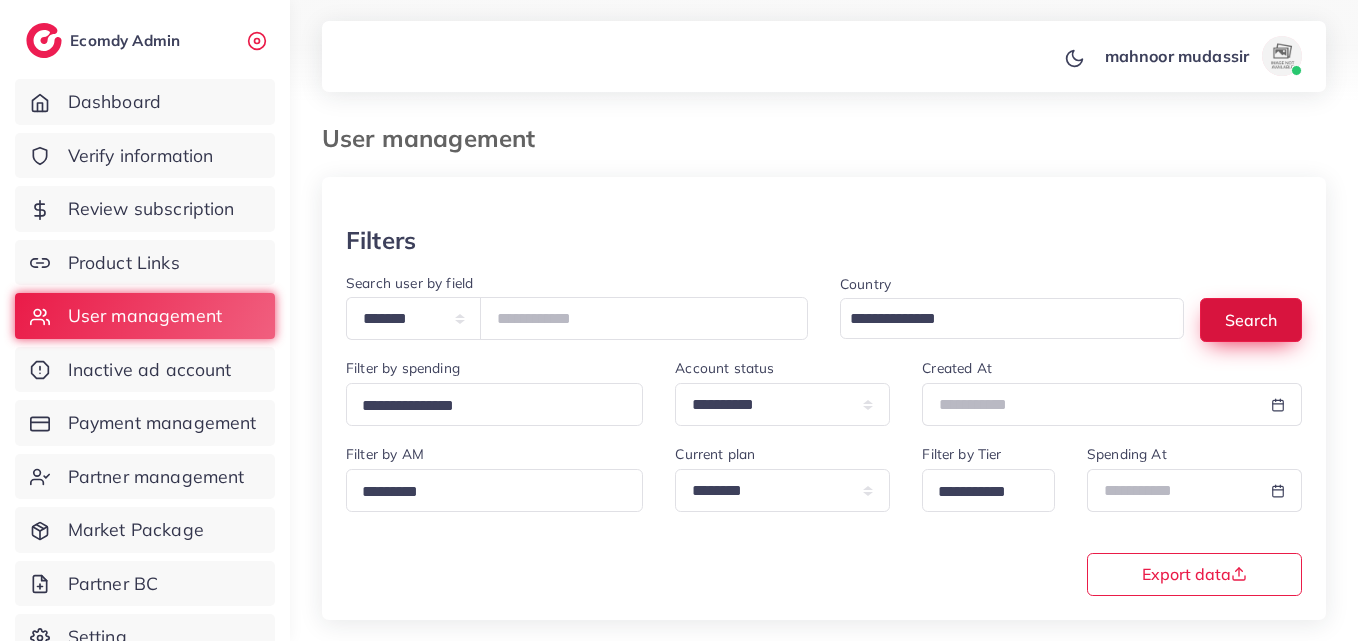 click on "Search" at bounding box center (1251, 319) 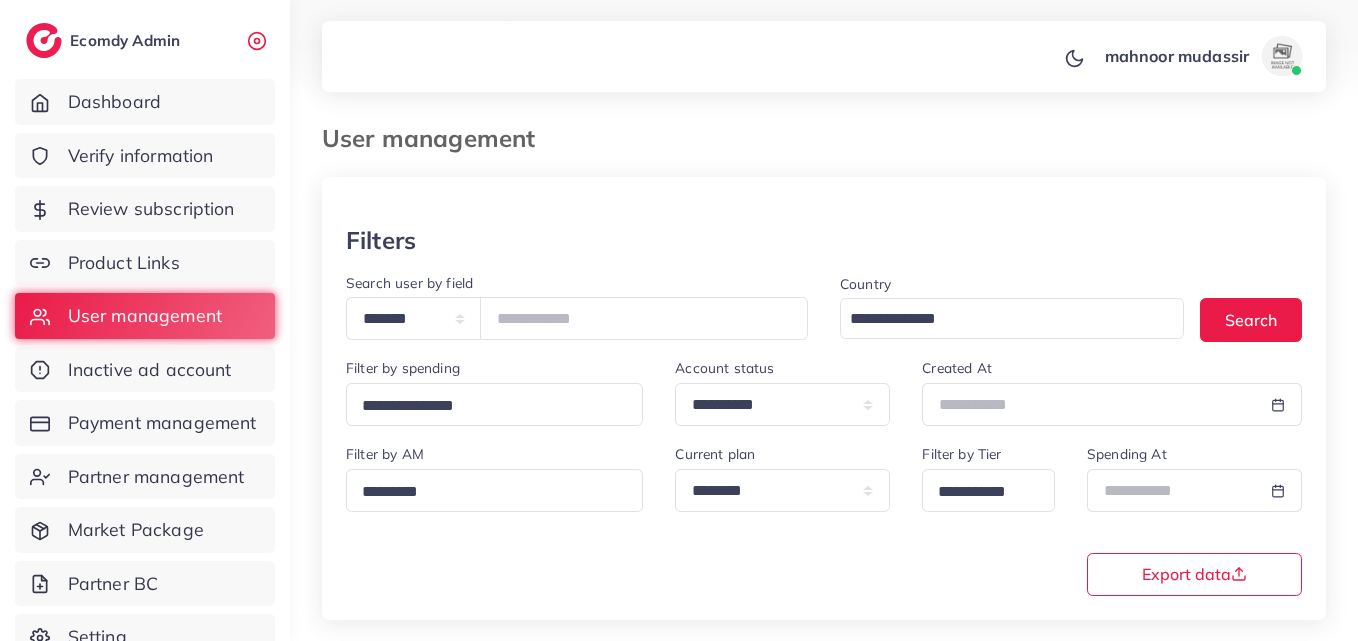 click on "Filters" at bounding box center (824, 240) 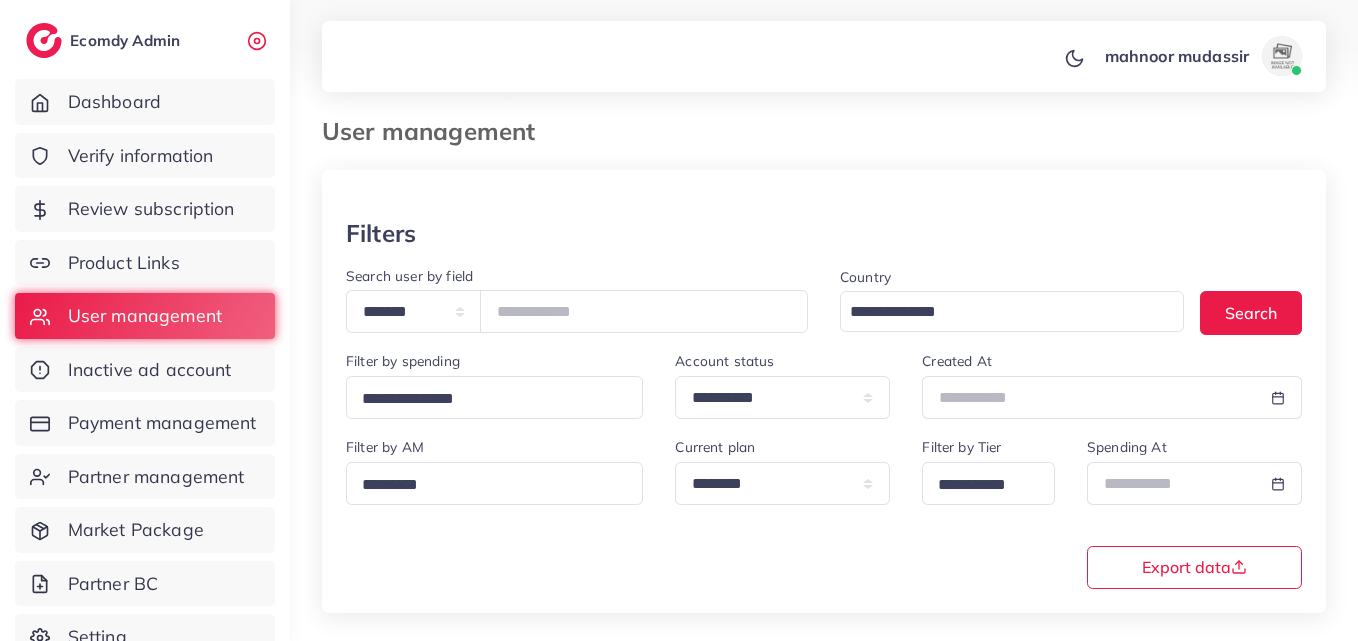 scroll, scrollTop: 316, scrollLeft: 0, axis: vertical 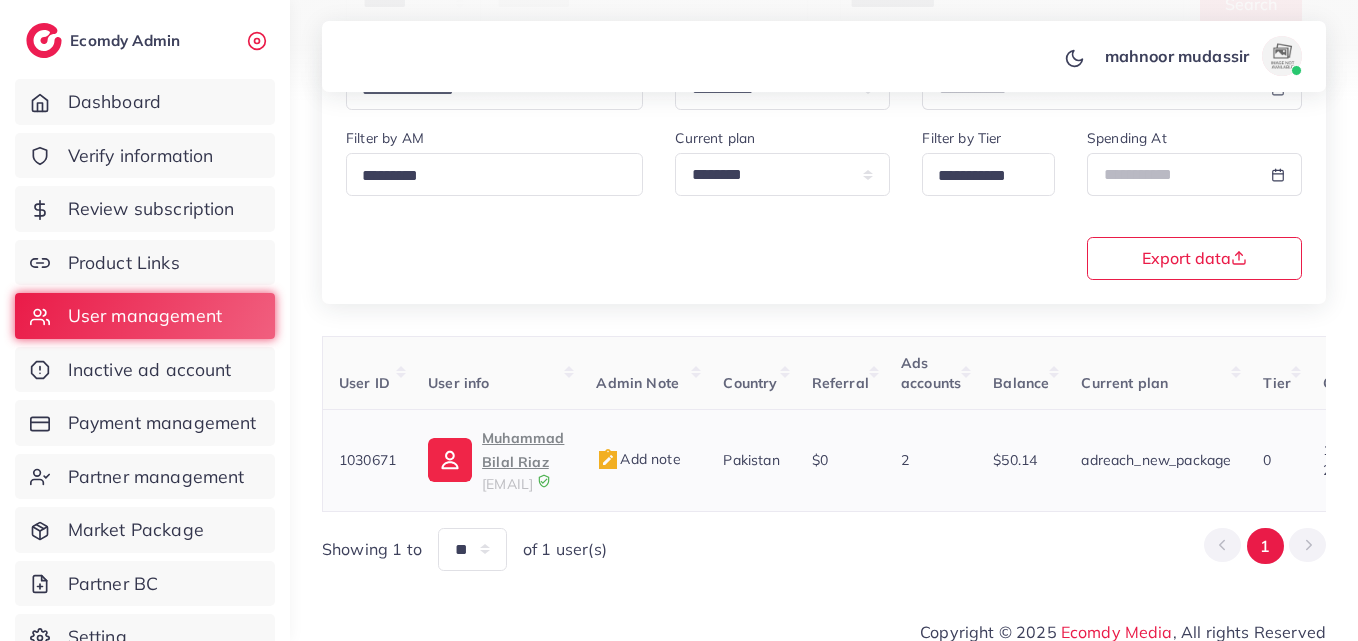 drag, startPoint x: 1175, startPoint y: 453, endPoint x: 987, endPoint y: 448, distance: 188.06648 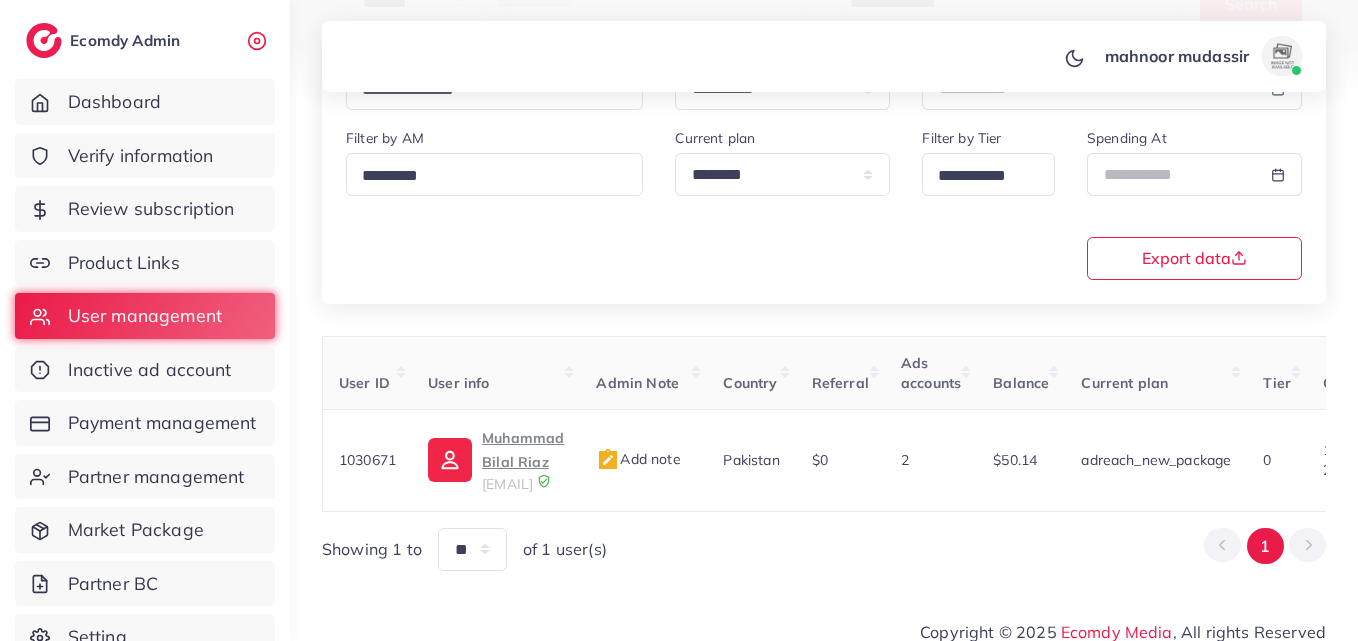 click on "**********" at bounding box center (824, 202) 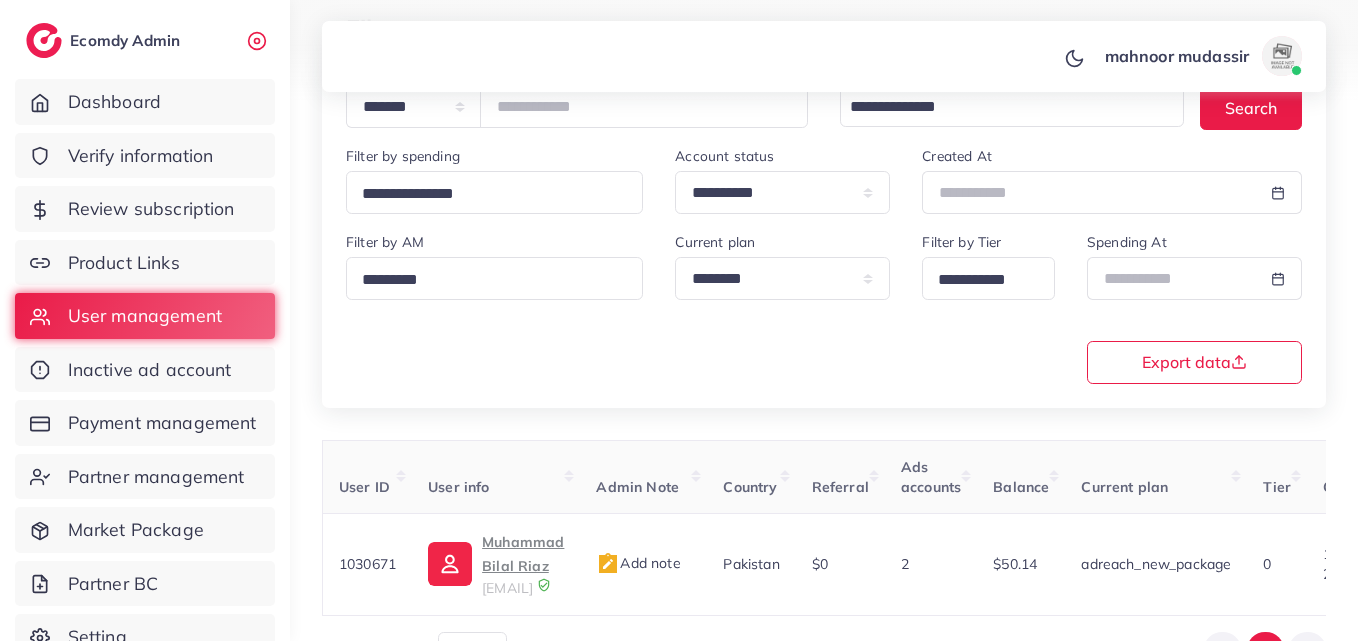 scroll, scrollTop: 116, scrollLeft: 0, axis: vertical 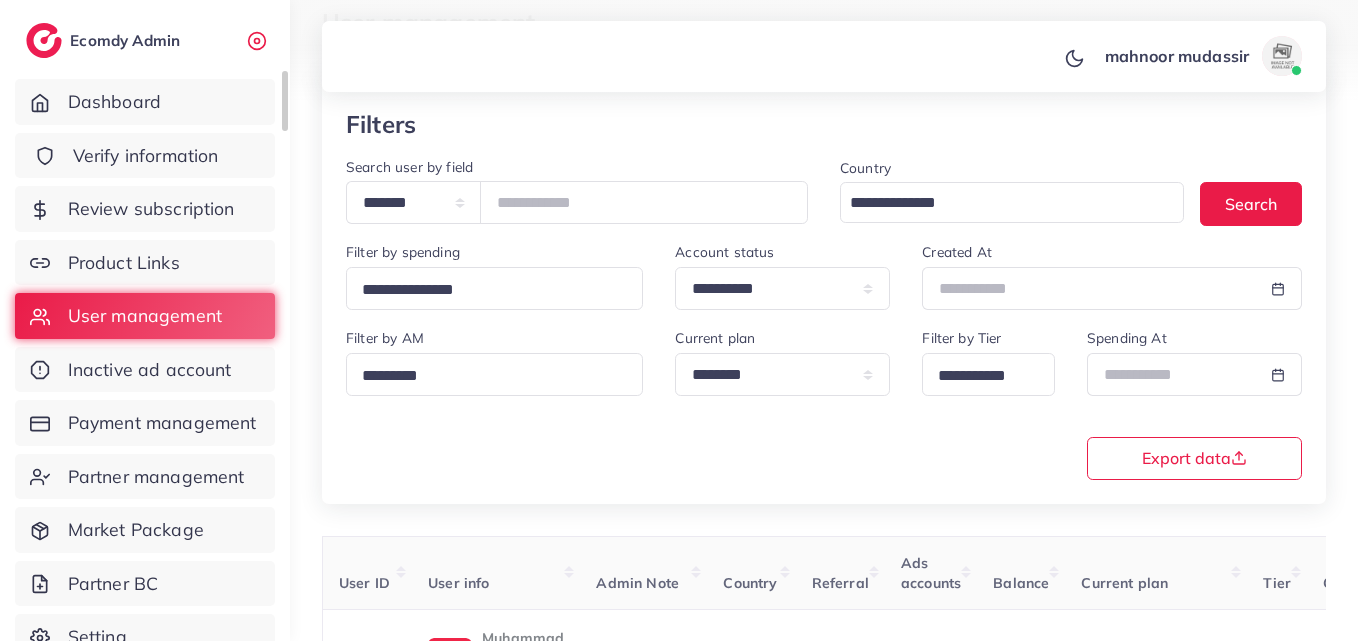 click on "Verify information" at bounding box center (146, 156) 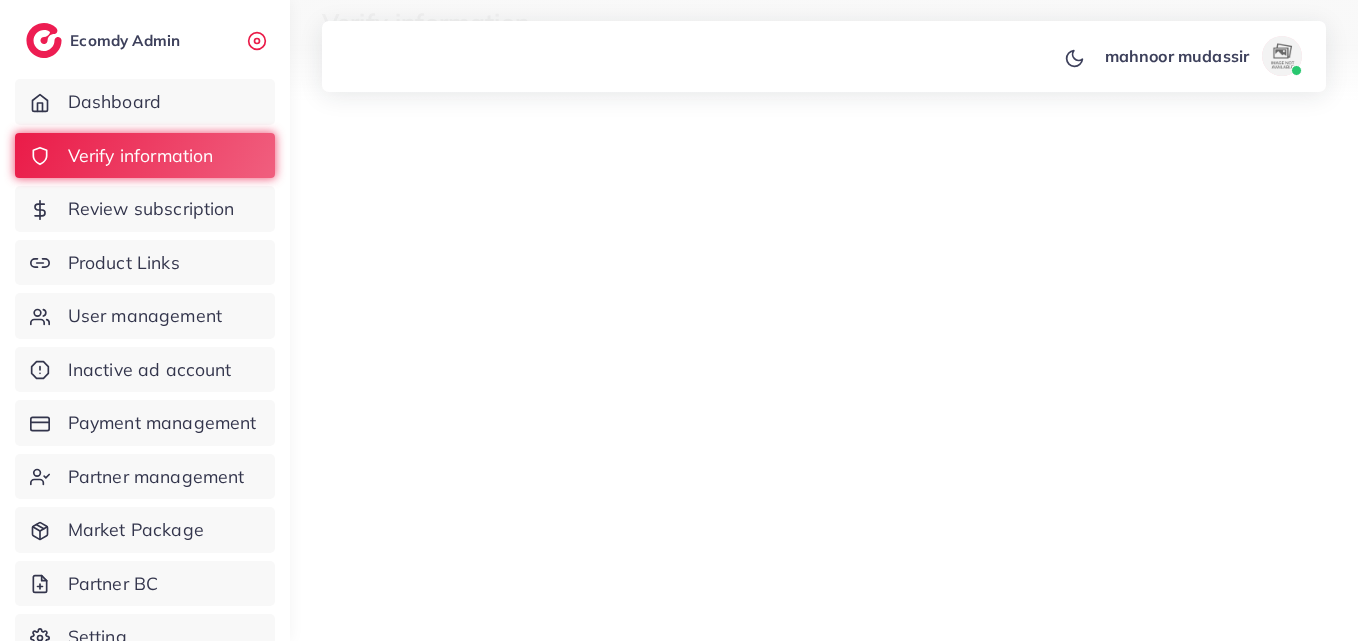 scroll, scrollTop: 0, scrollLeft: 0, axis: both 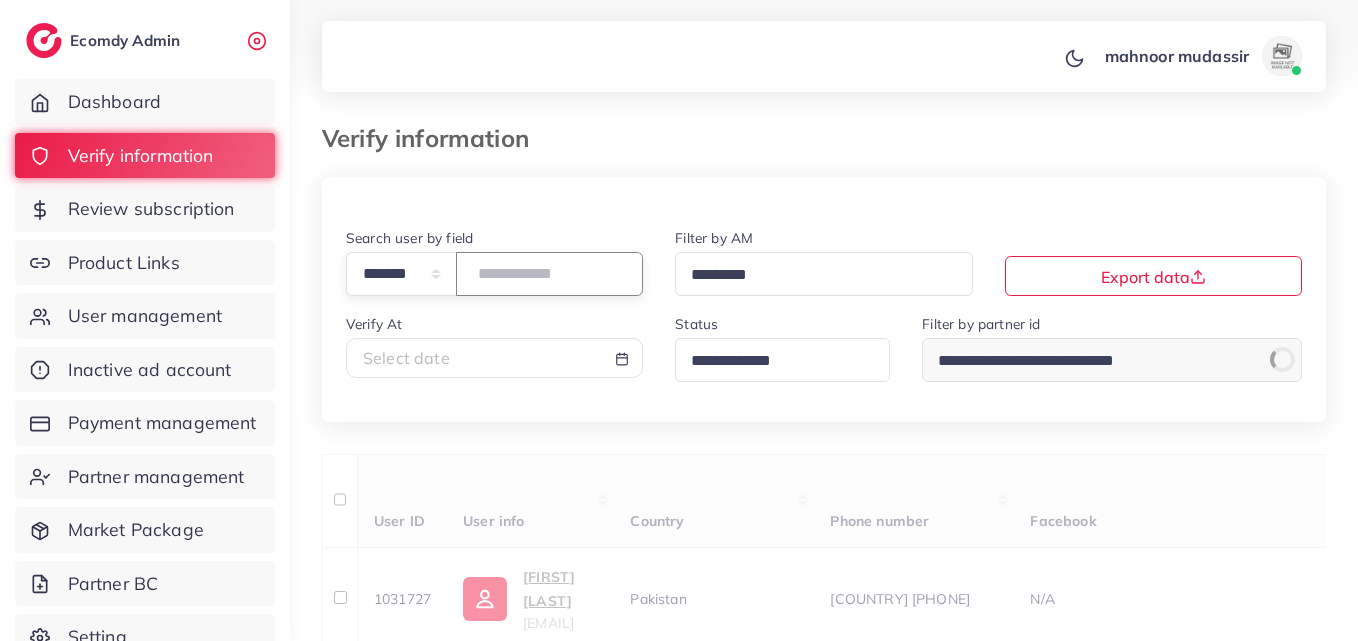 click at bounding box center [549, 273] 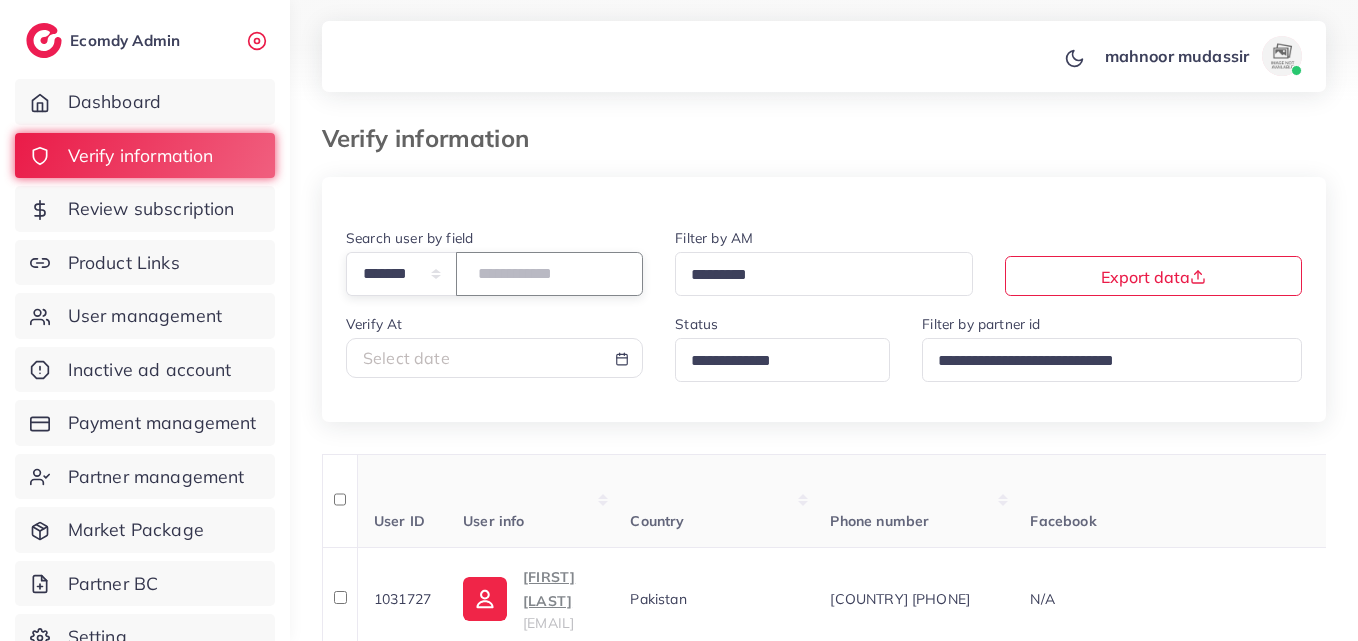 paste on "*******" 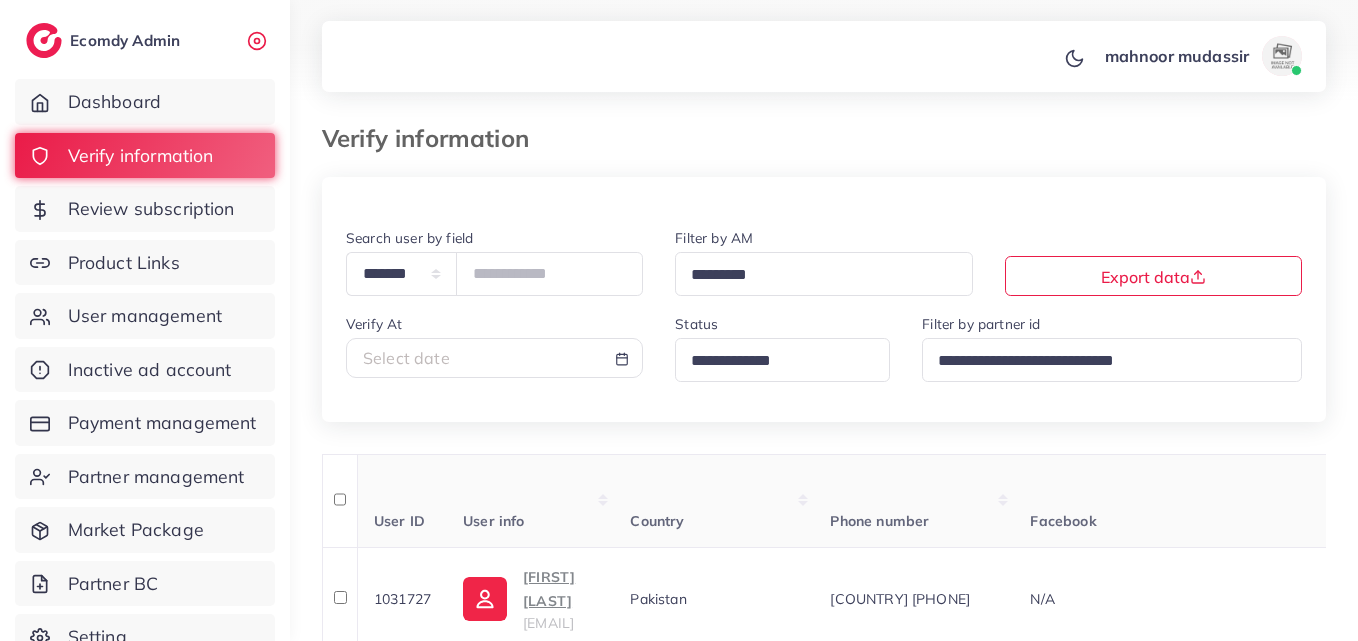 click on "**********" at bounding box center (824, 324) 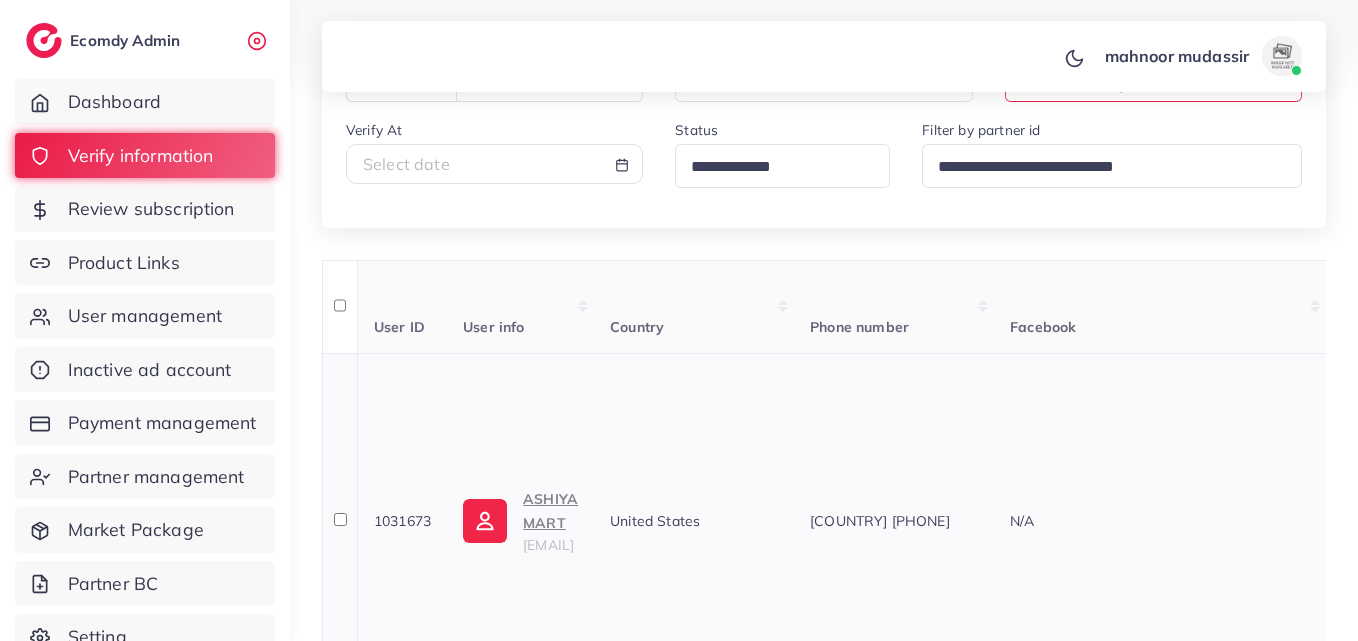 scroll, scrollTop: 394, scrollLeft: 0, axis: vertical 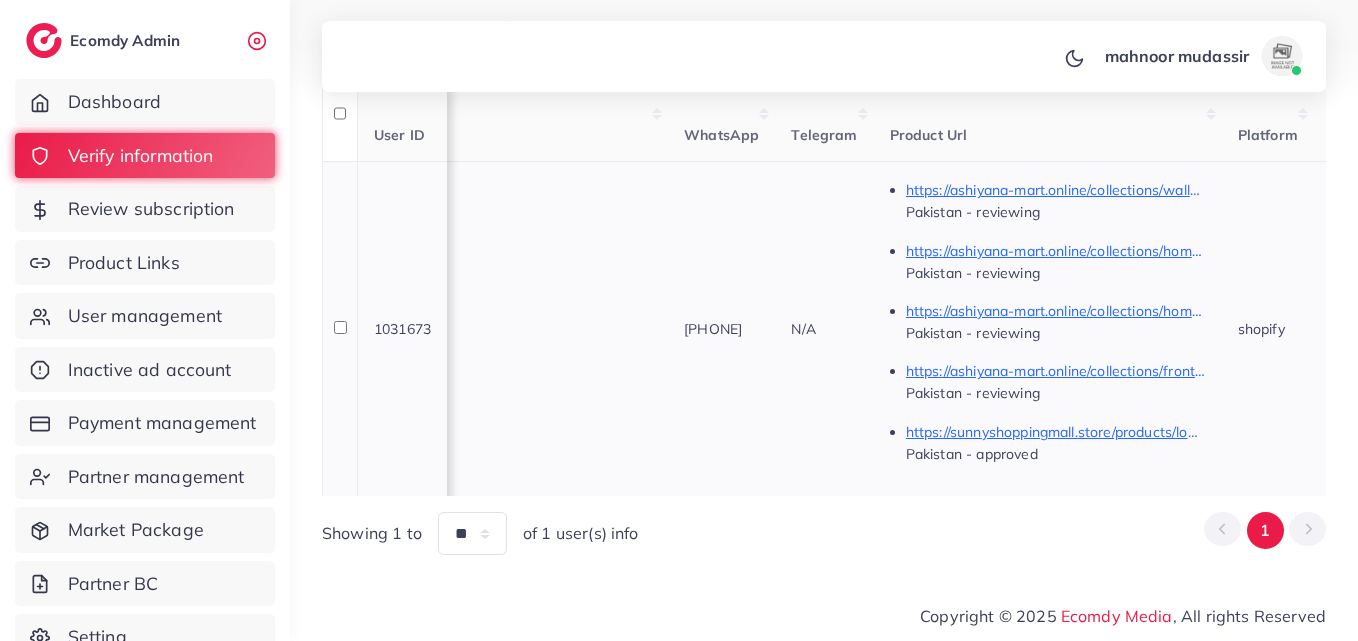 click on "[PHONE]" at bounding box center [713, 329] 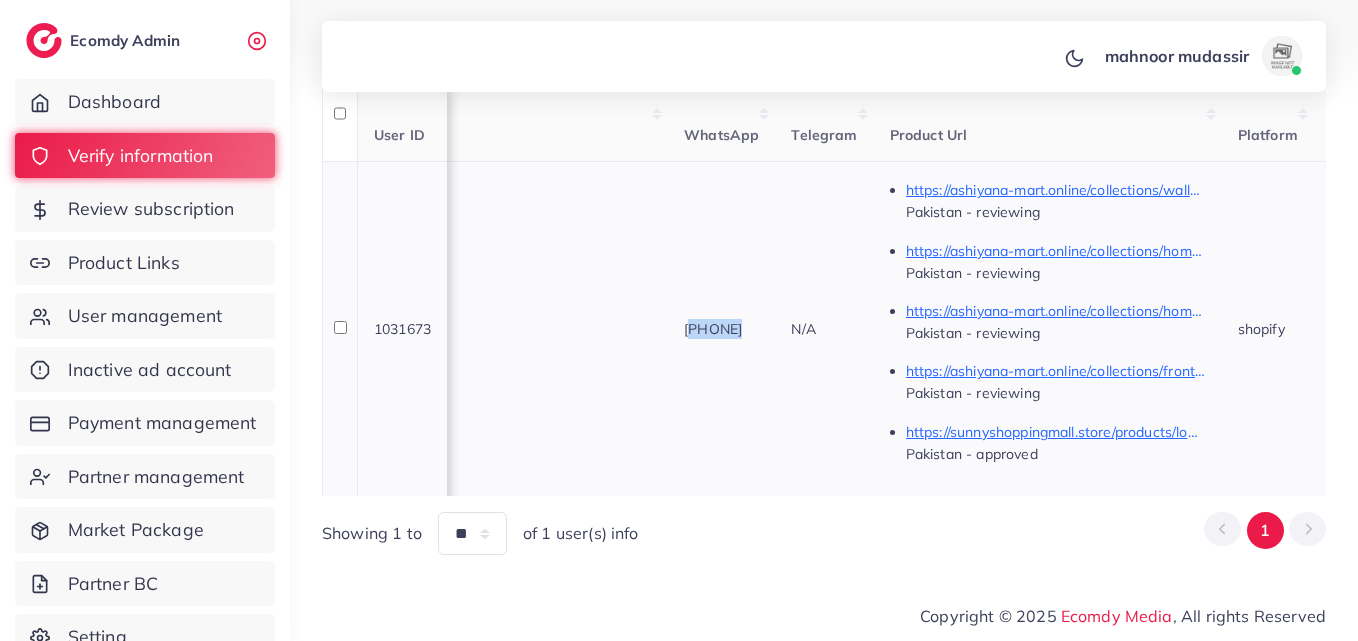 click on "[PHONE]" at bounding box center (713, 329) 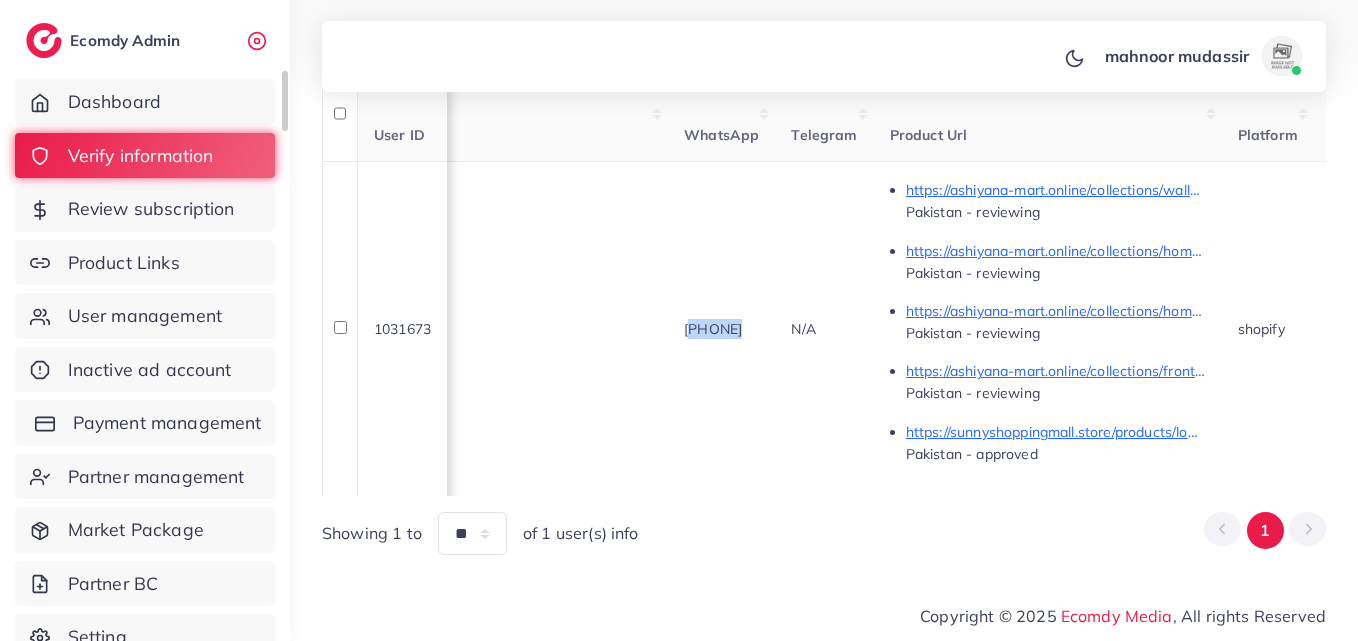 click on "Payment management" at bounding box center (167, 423) 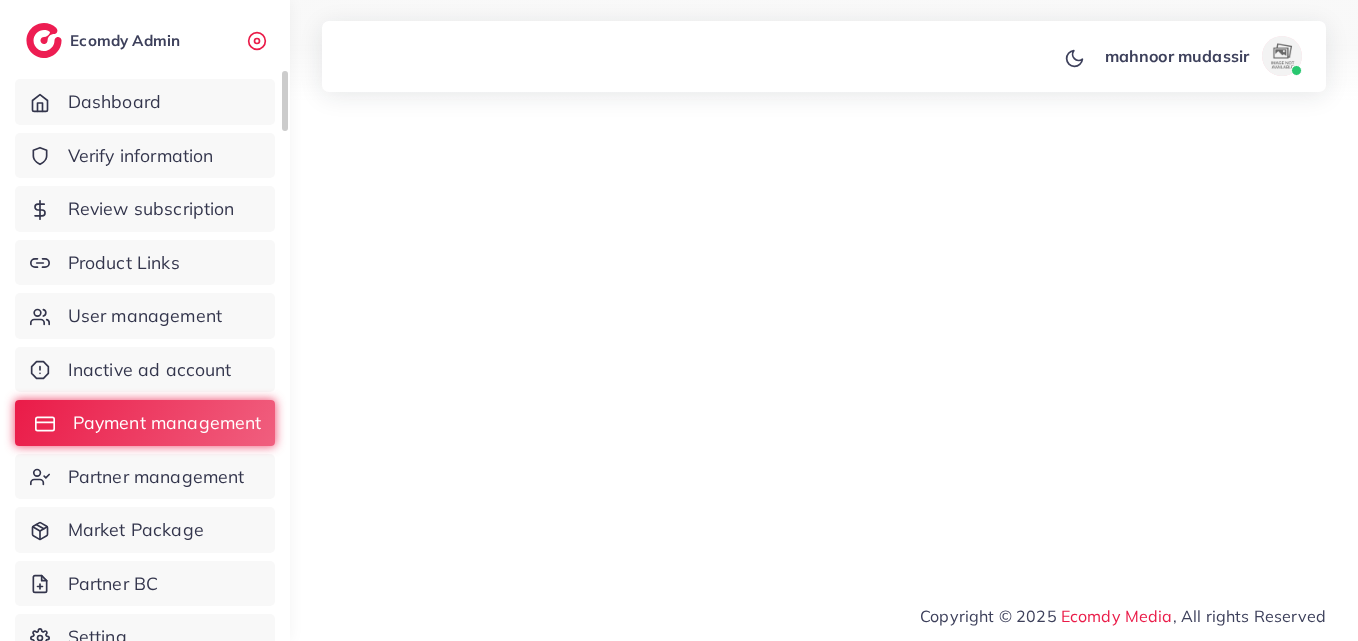 scroll, scrollTop: 0, scrollLeft: 0, axis: both 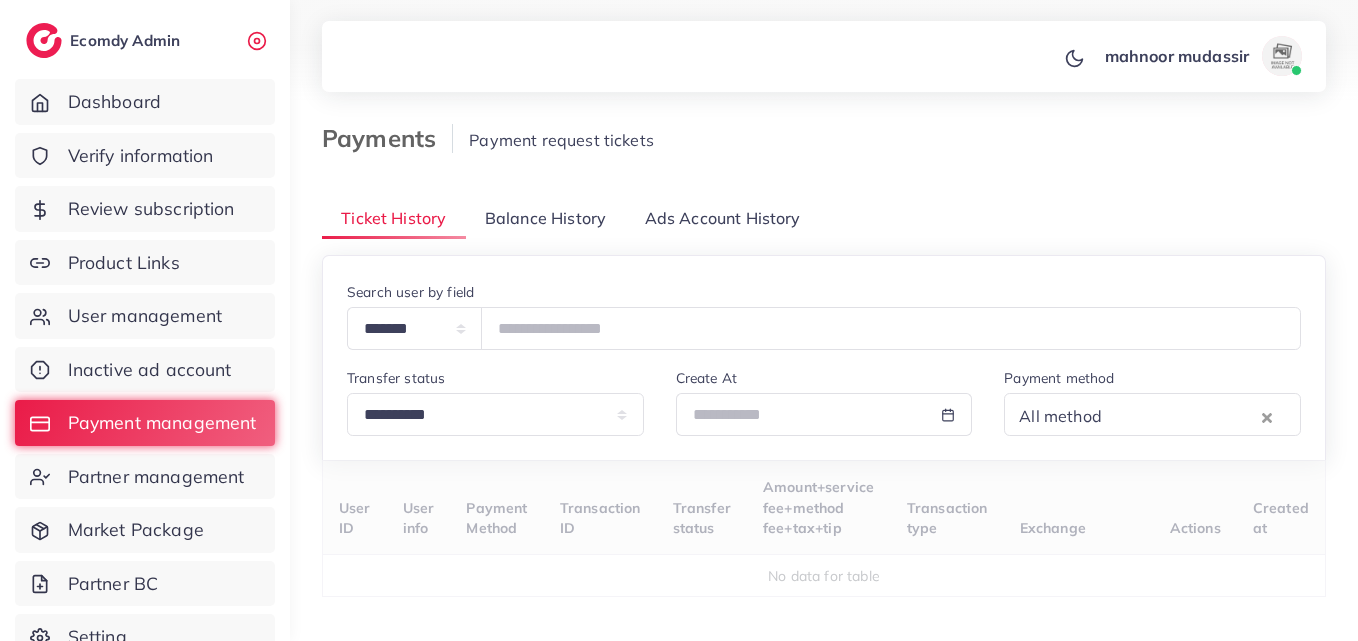 click on "Balance History" at bounding box center (545, 218) 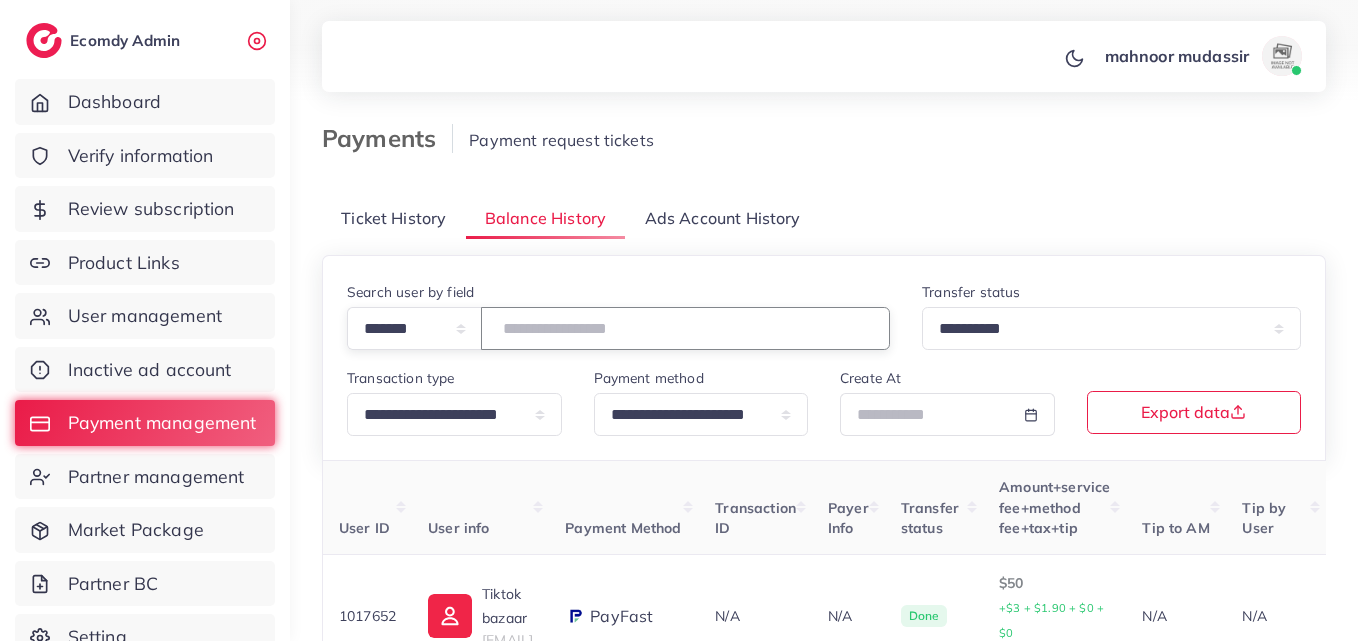 click at bounding box center [685, 328] 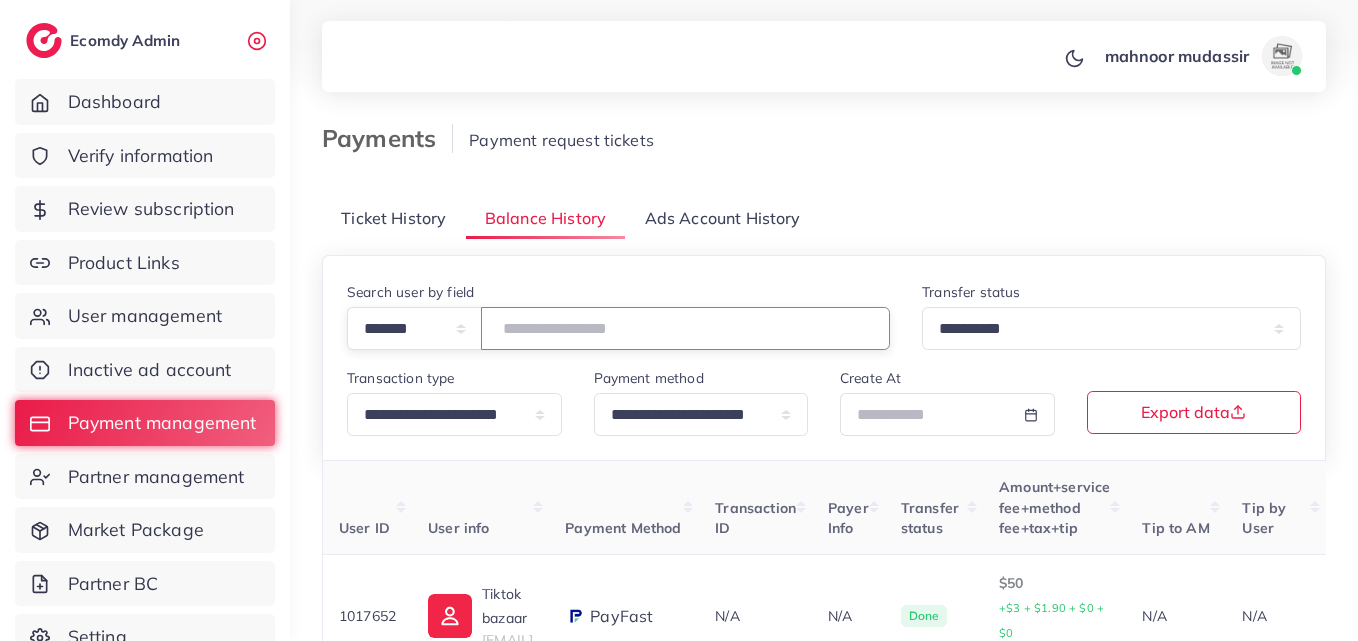 paste on "*******" 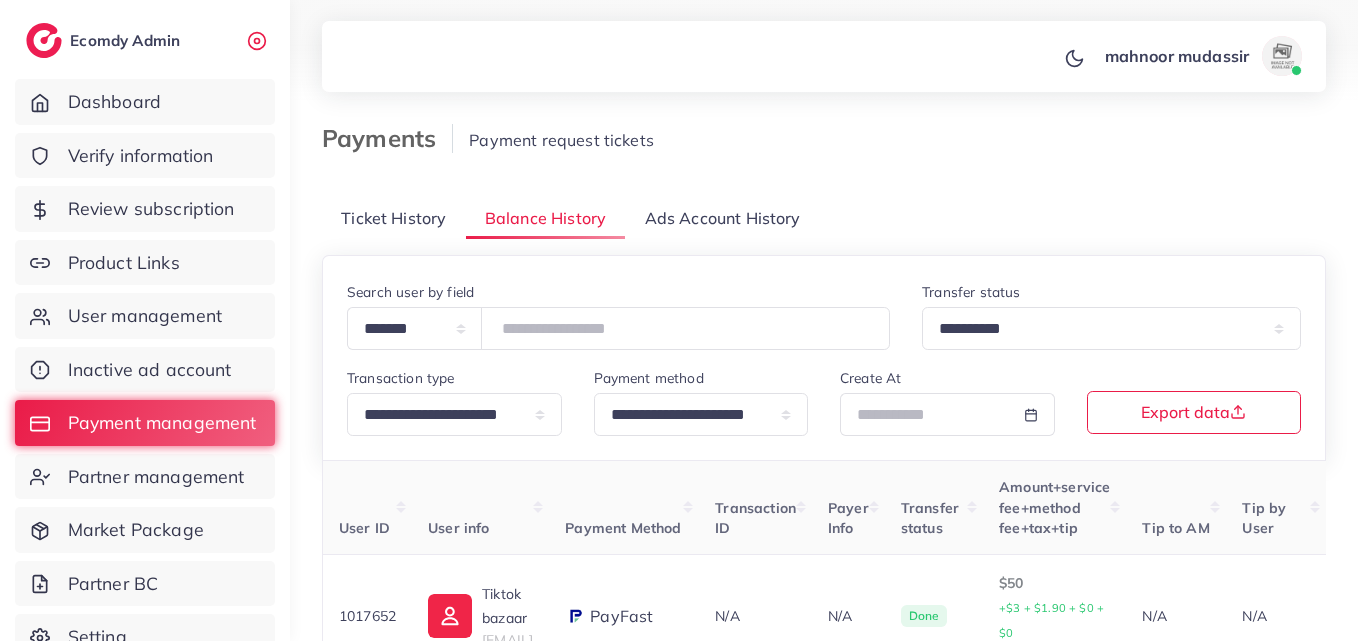 drag, startPoint x: 544, startPoint y: 325, endPoint x: 709, endPoint y: 116, distance: 266.2818 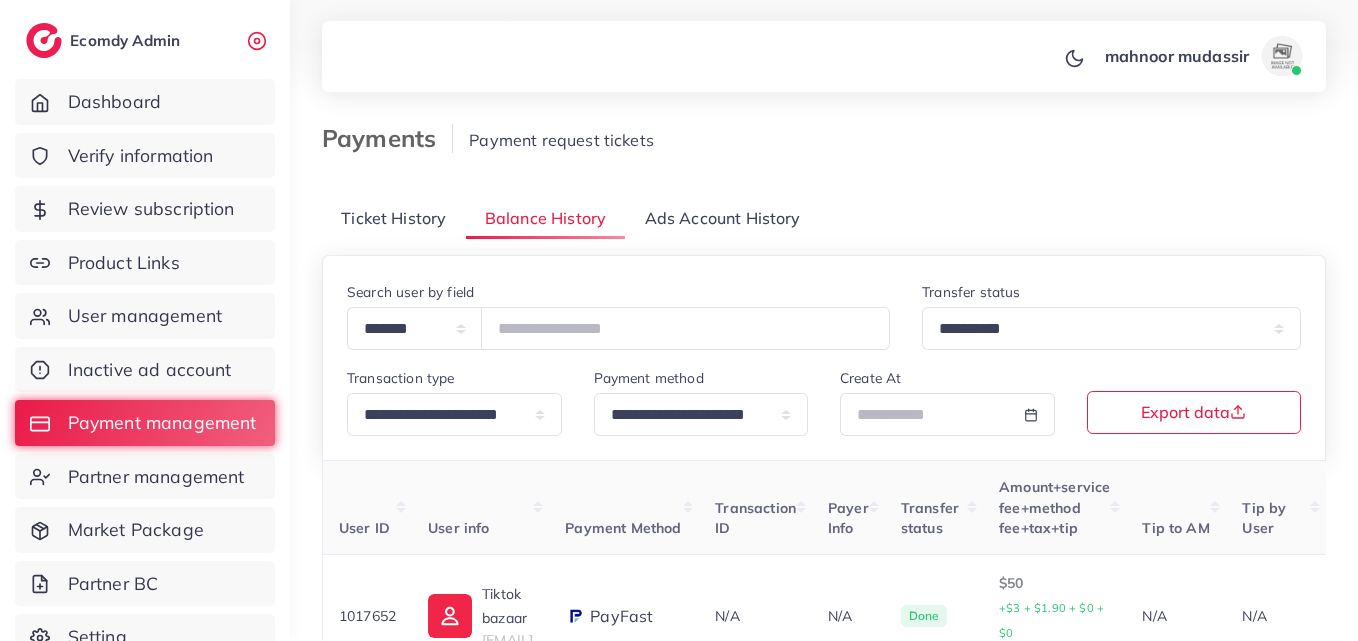 click at bounding box center [679, 51] 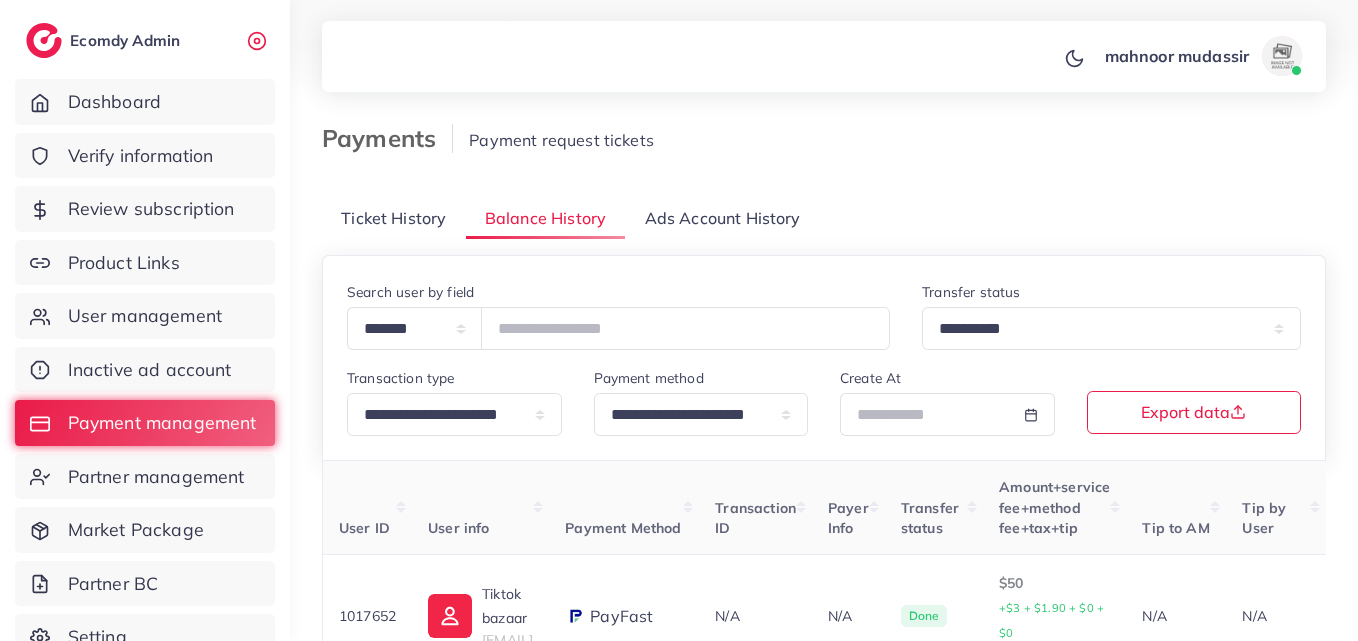click on "Payment request tickets" at bounding box center (760, 140) 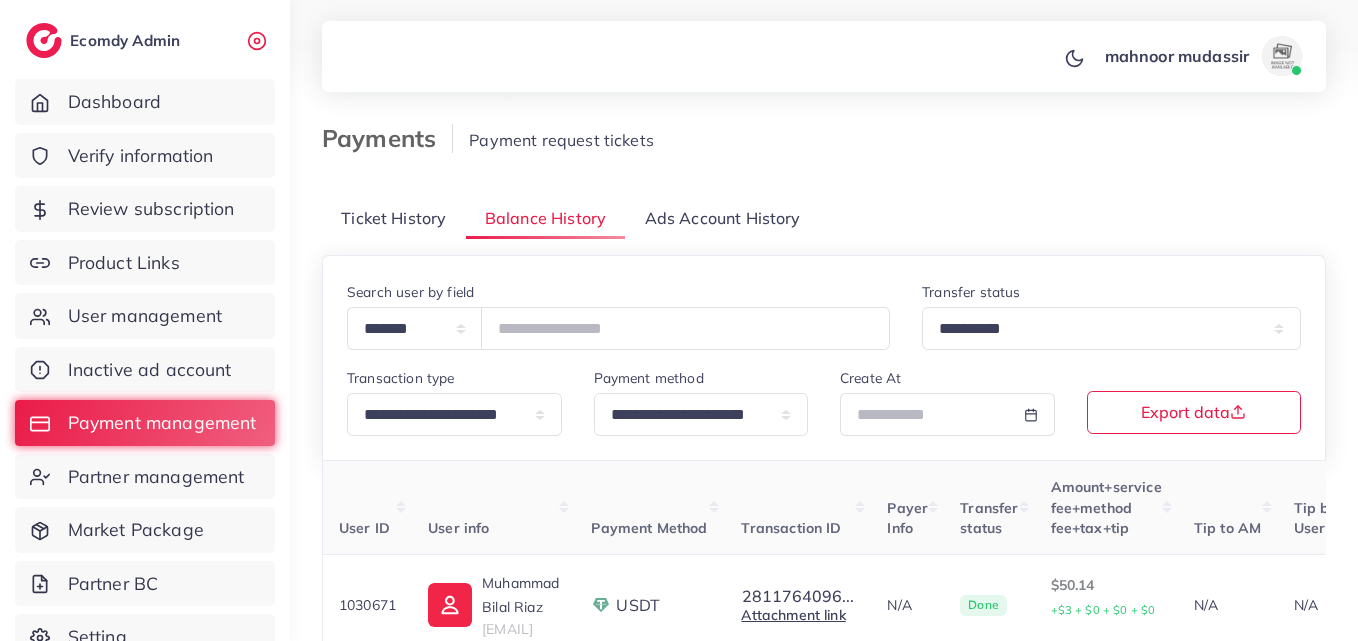 scroll, scrollTop: 100, scrollLeft: 0, axis: vertical 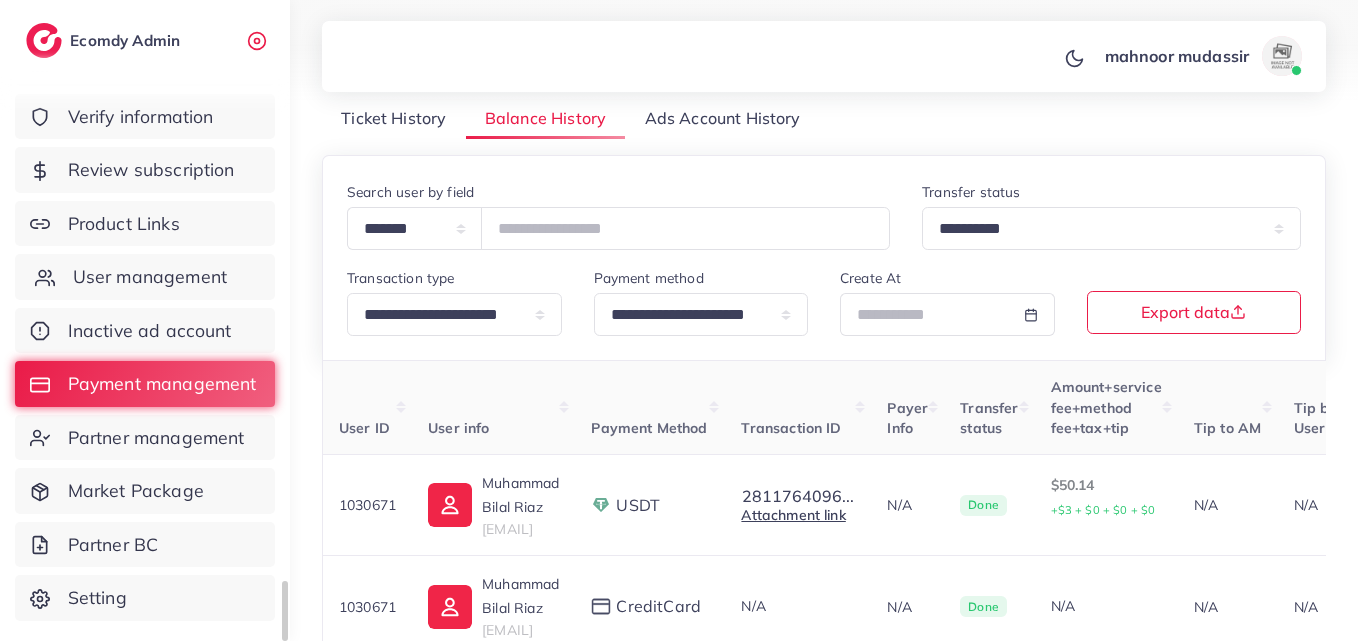 click on "User management" at bounding box center [150, 277] 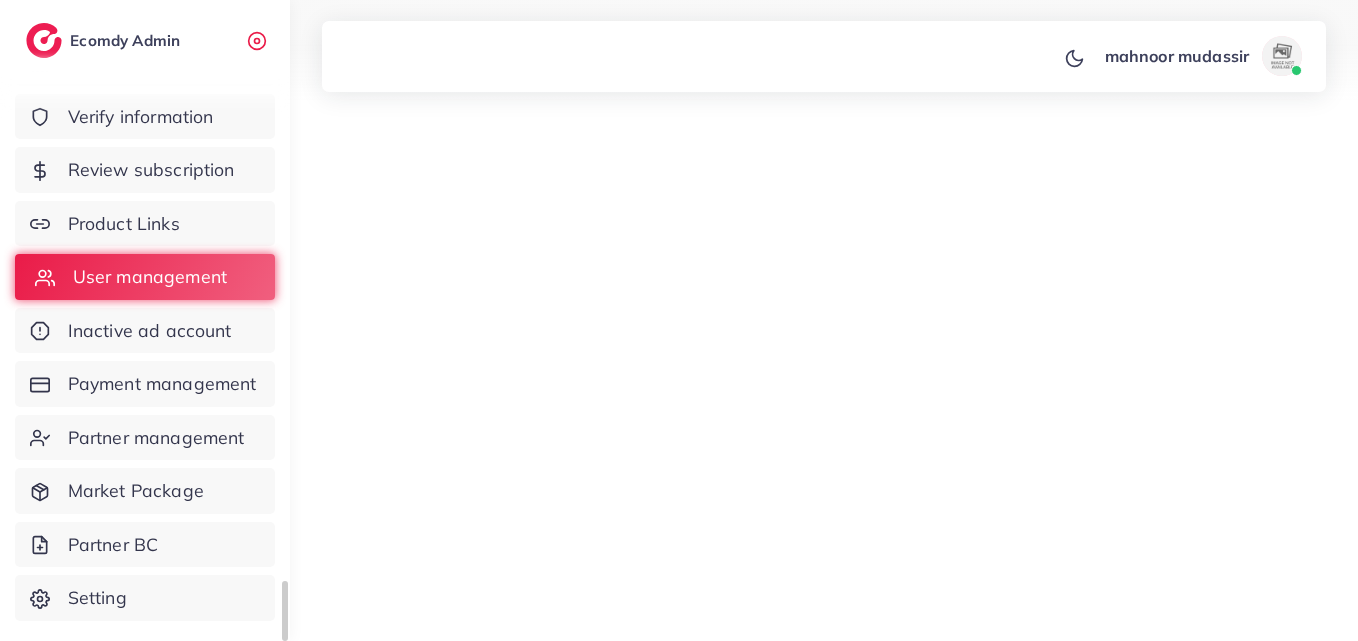 scroll, scrollTop: 0, scrollLeft: 0, axis: both 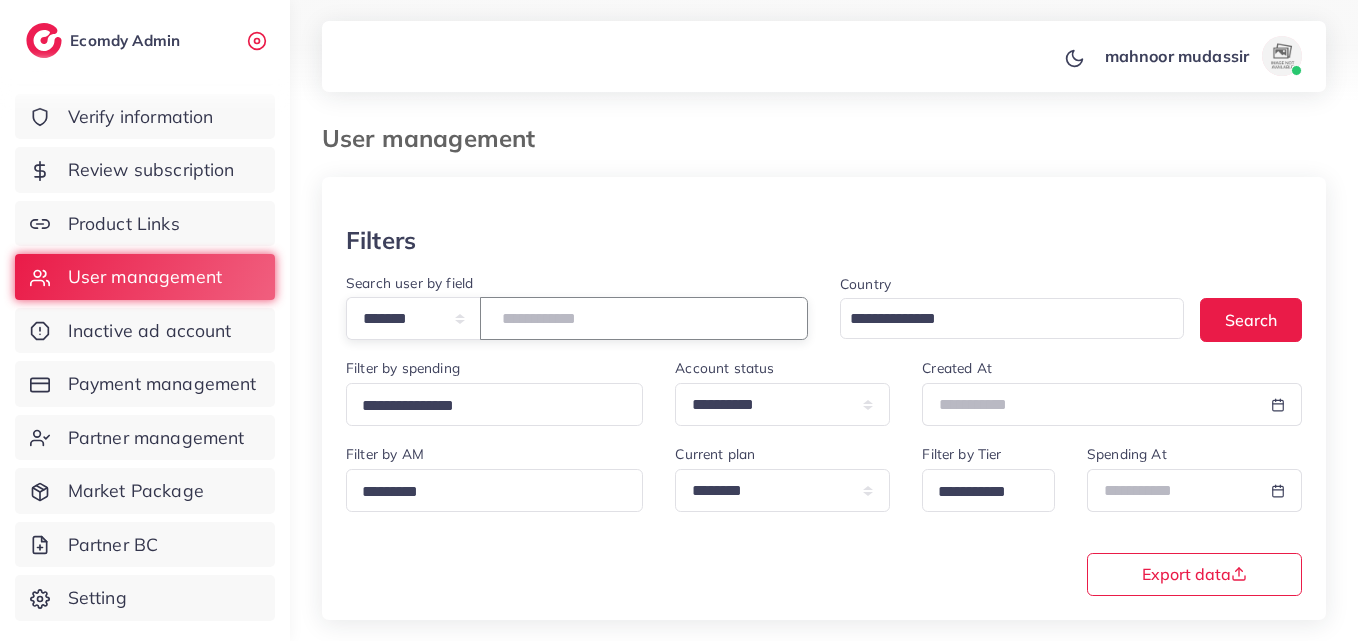 click at bounding box center (644, 318) 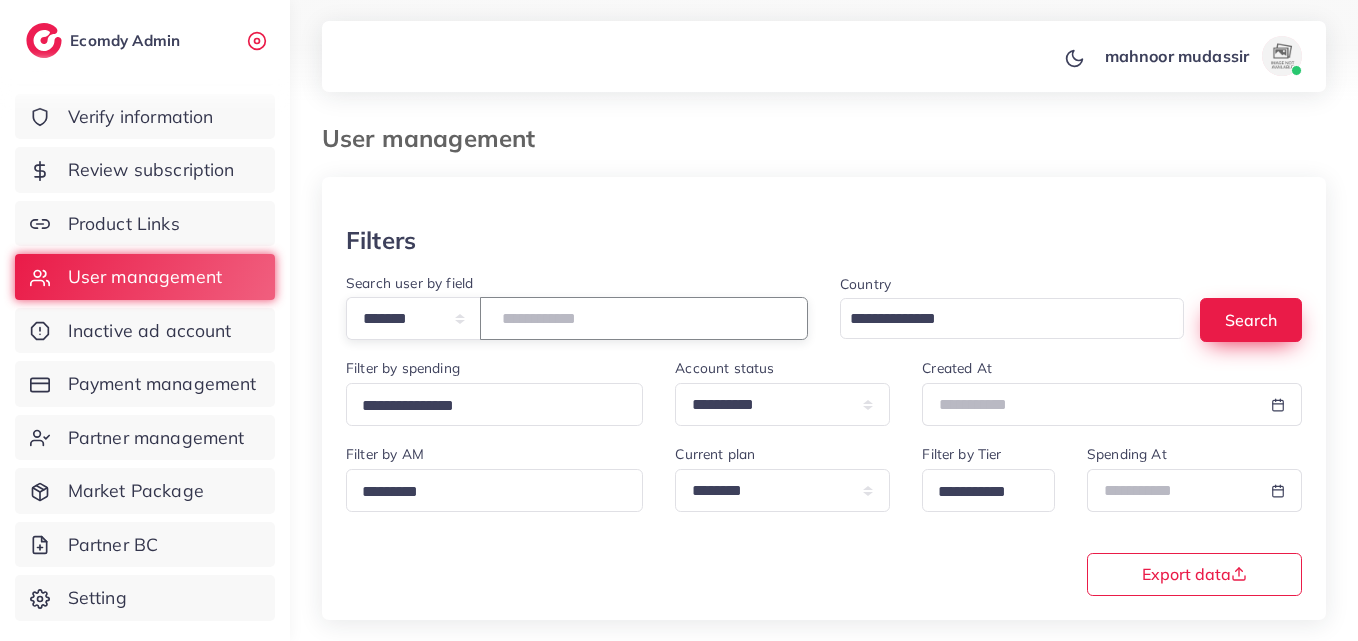 type on "*******" 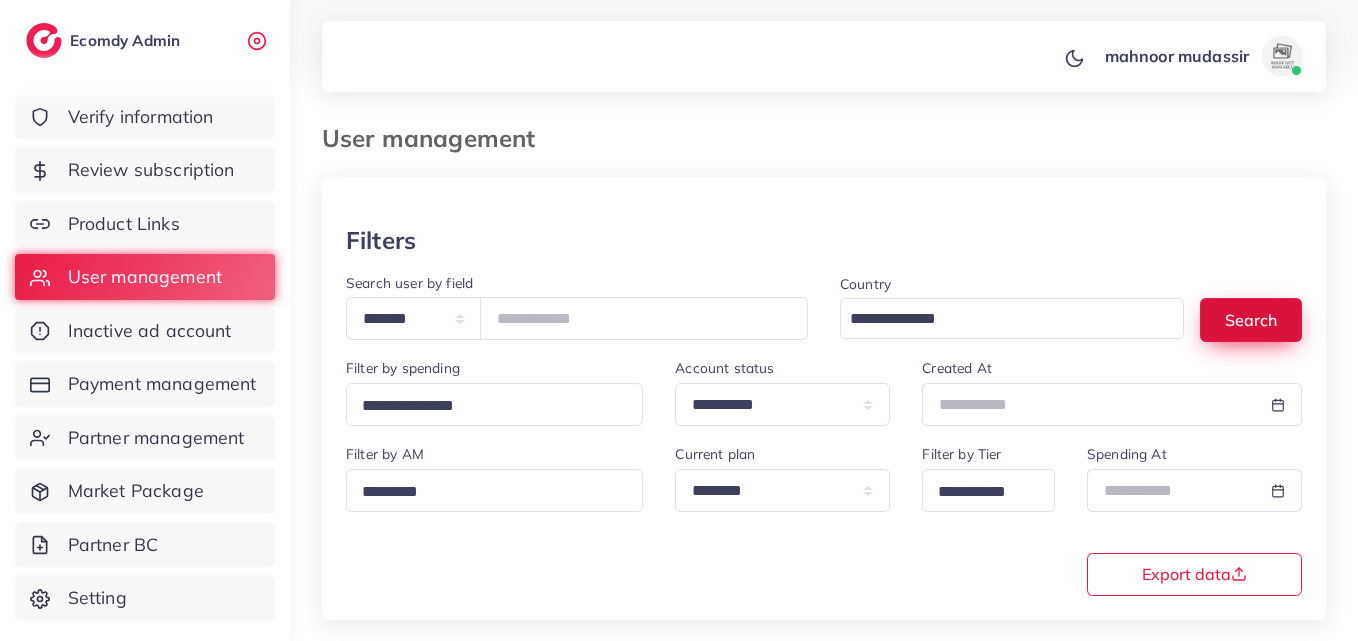 click on "Search" at bounding box center (1251, 319) 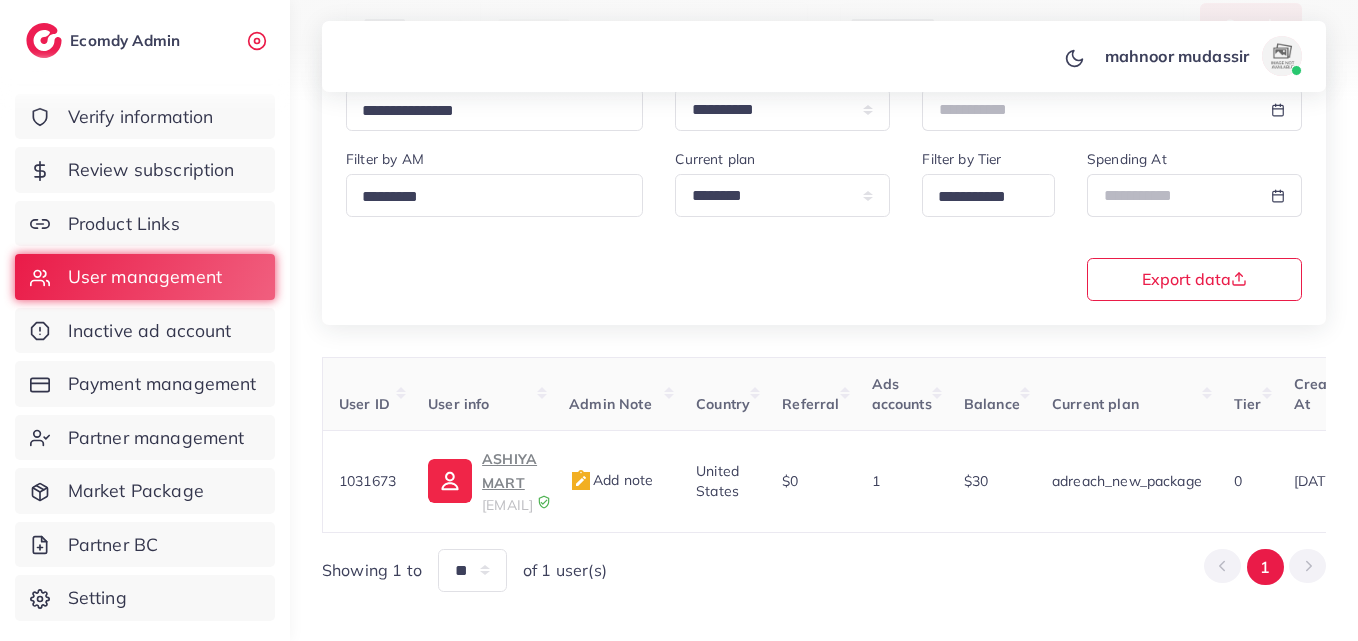 scroll, scrollTop: 300, scrollLeft: 0, axis: vertical 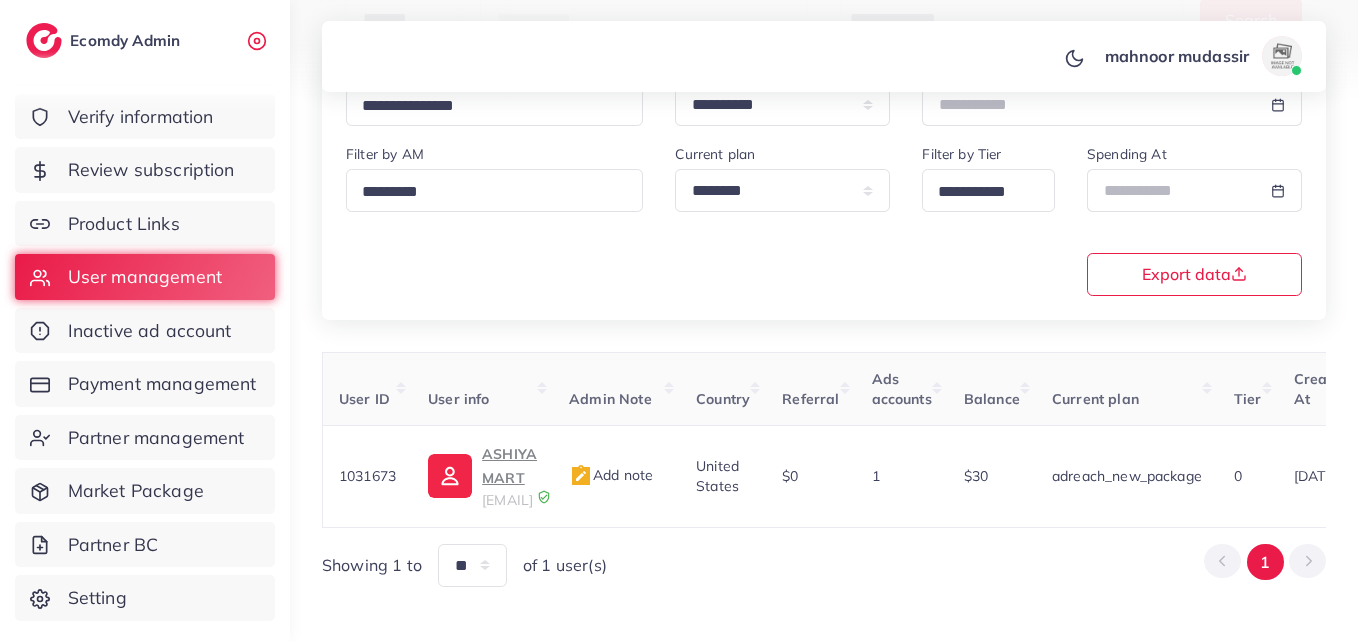 click on "Showing 1 to  ** ** ** ***  of 1 user(s)  1" at bounding box center (824, 565) 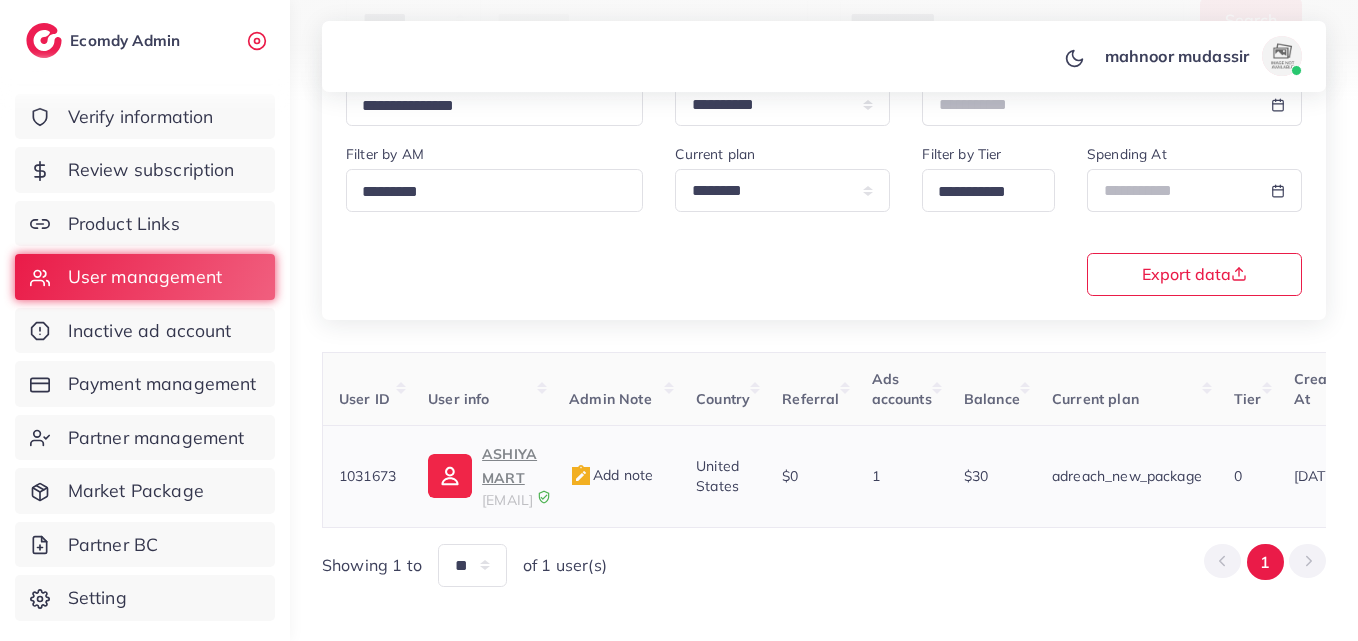 click on "ASHIYA MART" at bounding box center (509, 466) 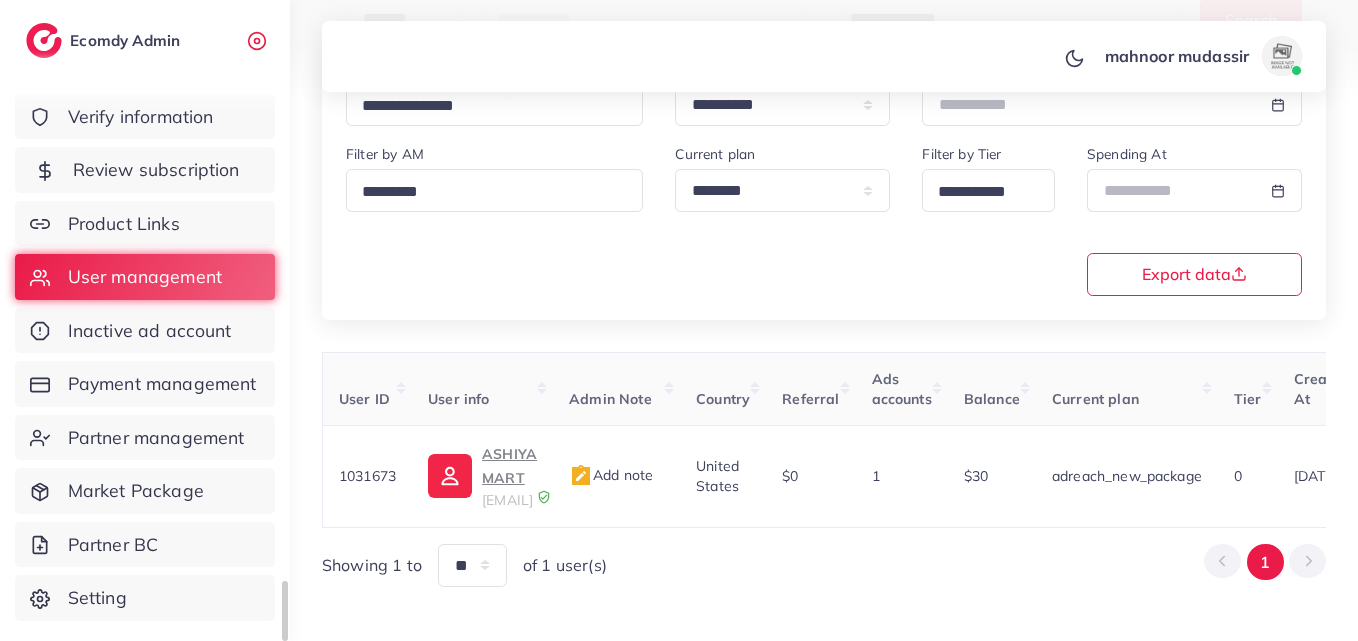 click on "Review subscription" at bounding box center [156, 170] 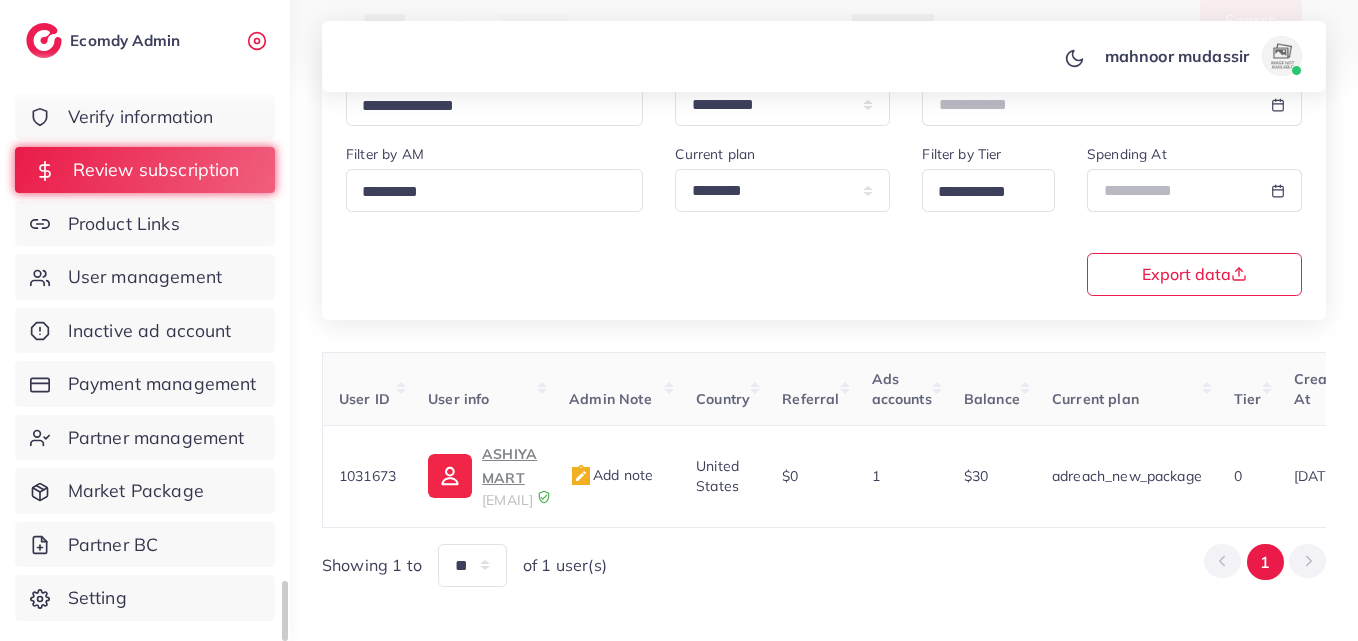 scroll, scrollTop: 0, scrollLeft: 0, axis: both 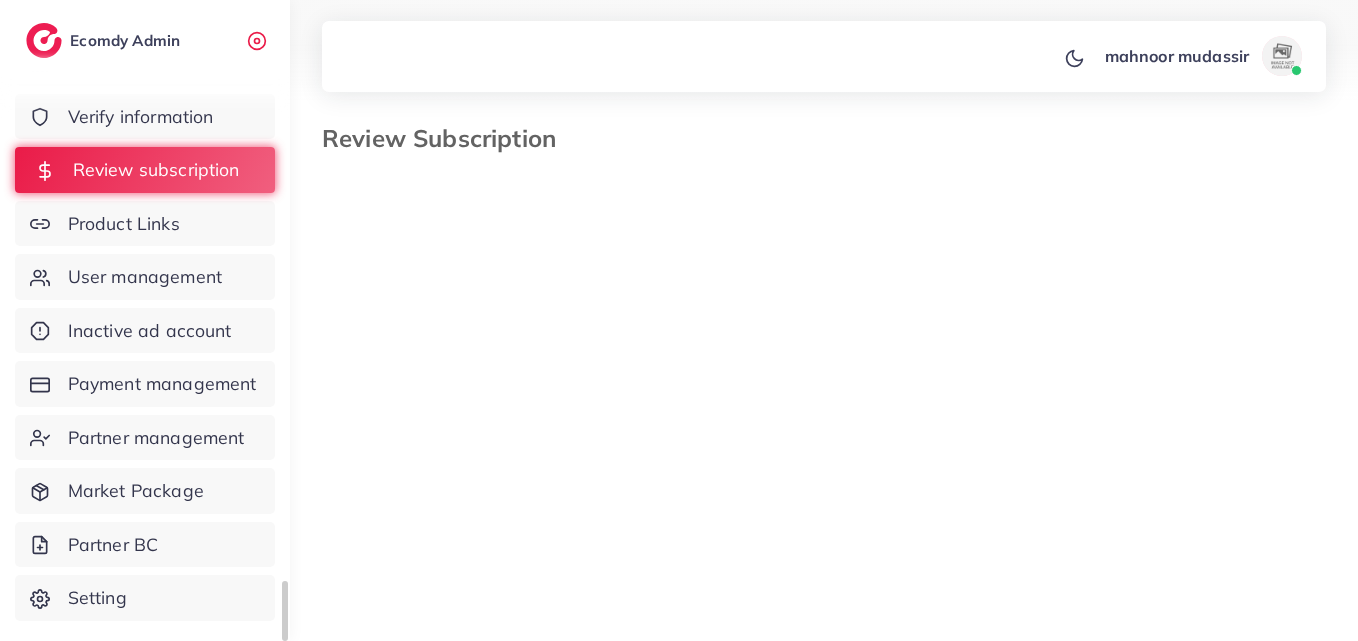 select on "*******" 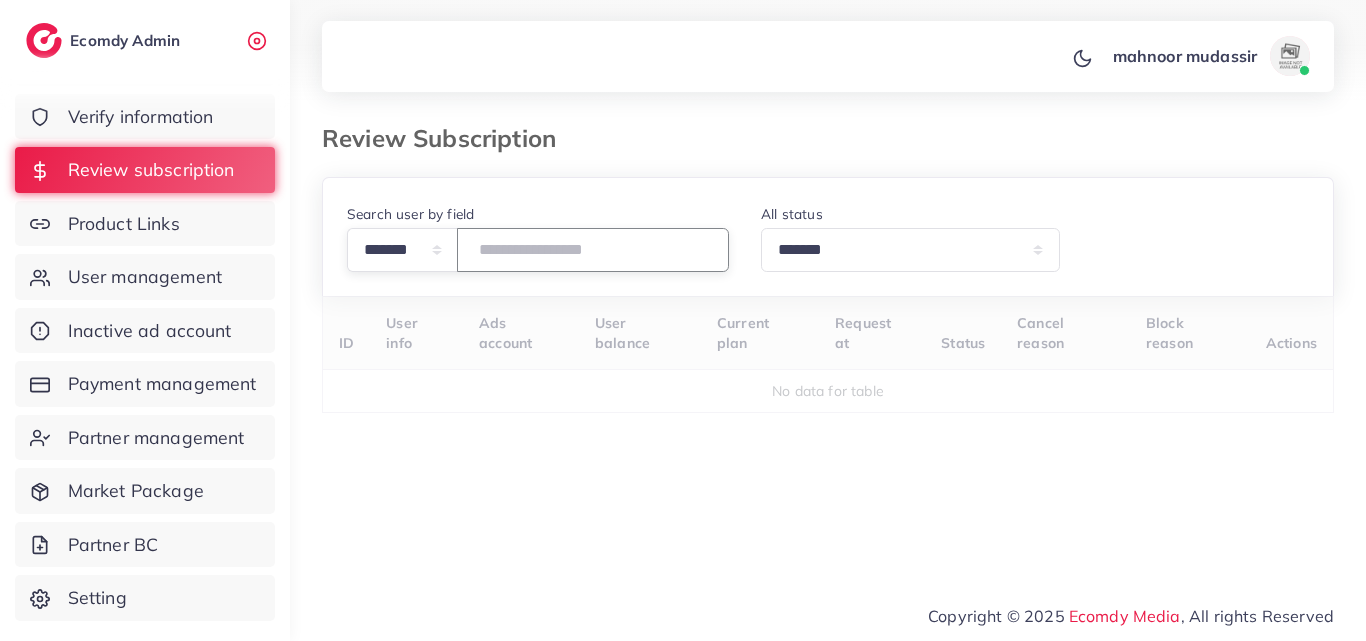 click at bounding box center (593, 249) 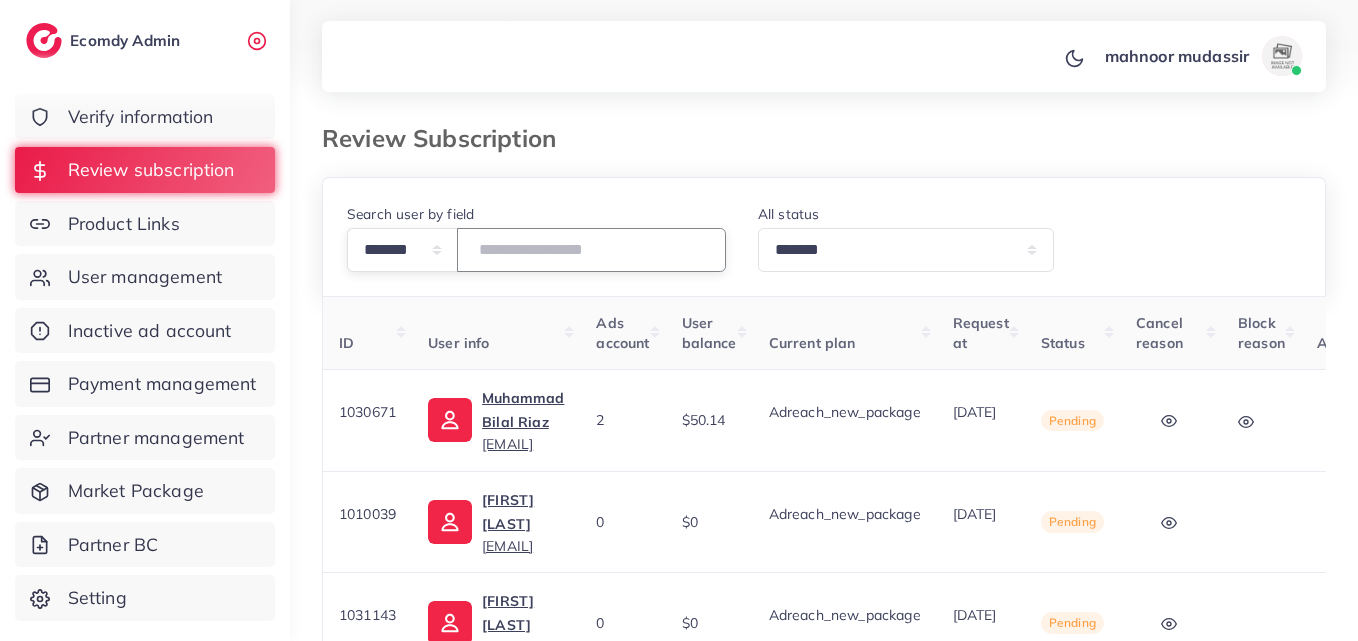 paste on "*******" 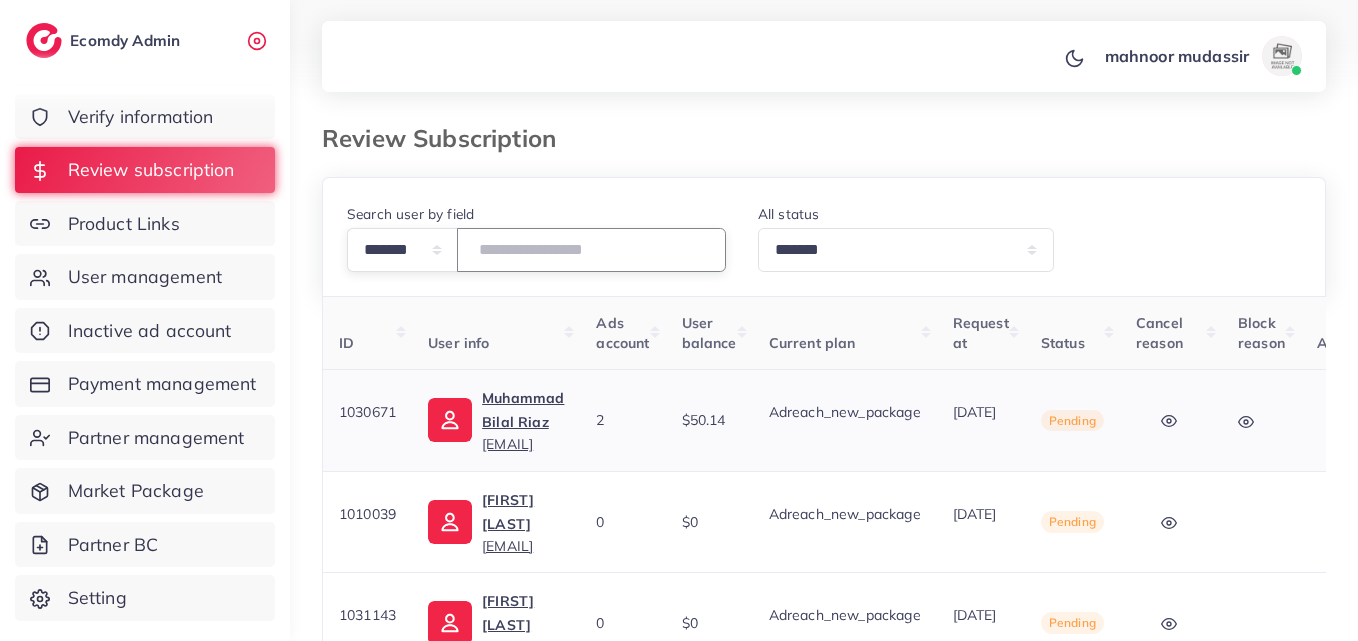 type on "*******" 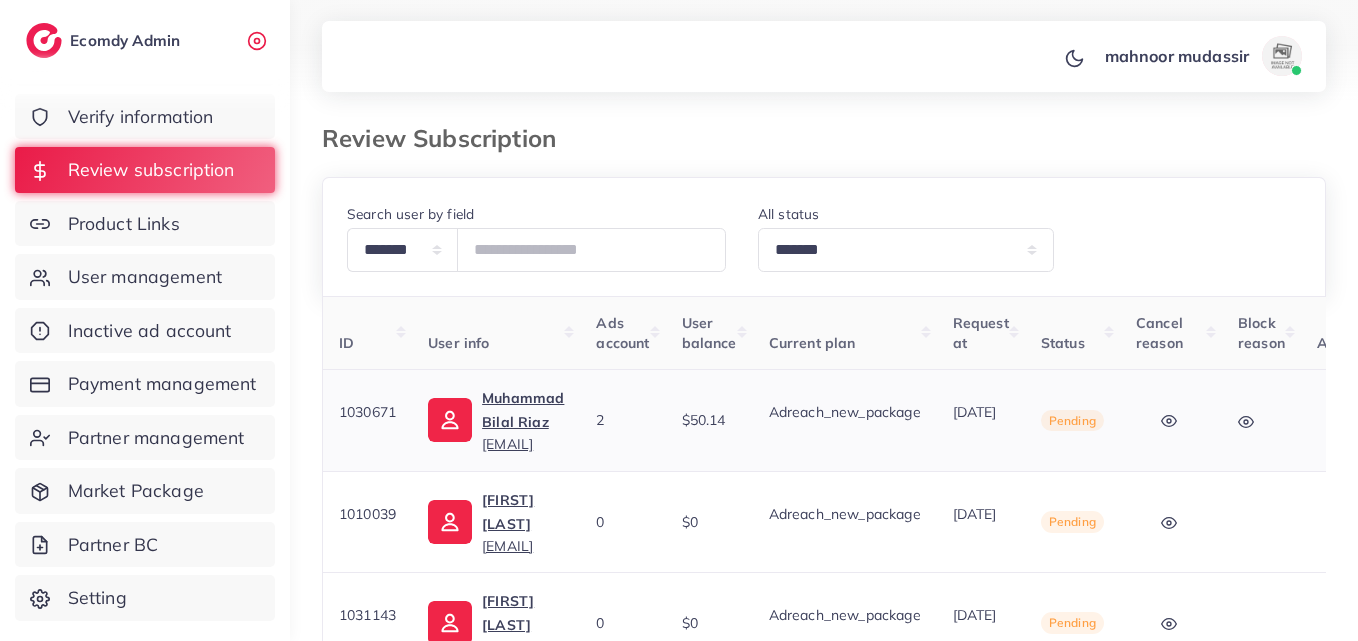 click on "[FIRST] [LAST] [EMAIL]" at bounding box center (496, 420) 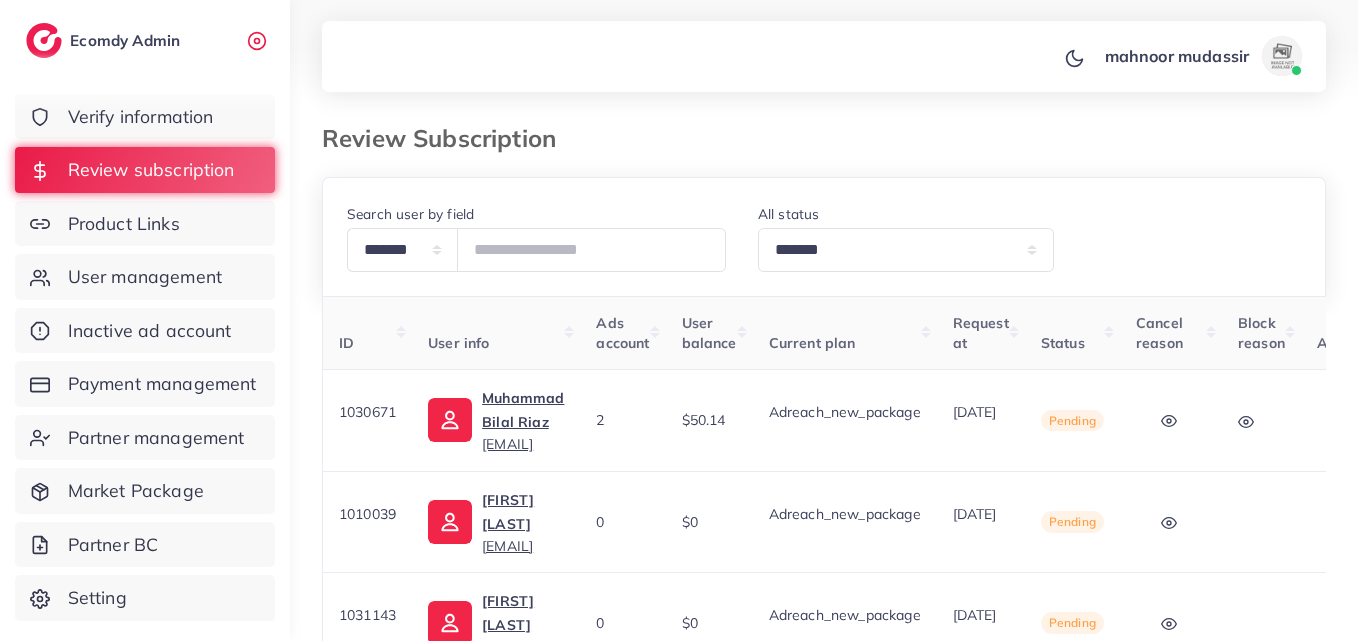 click on "**********" at bounding box center (824, 531) 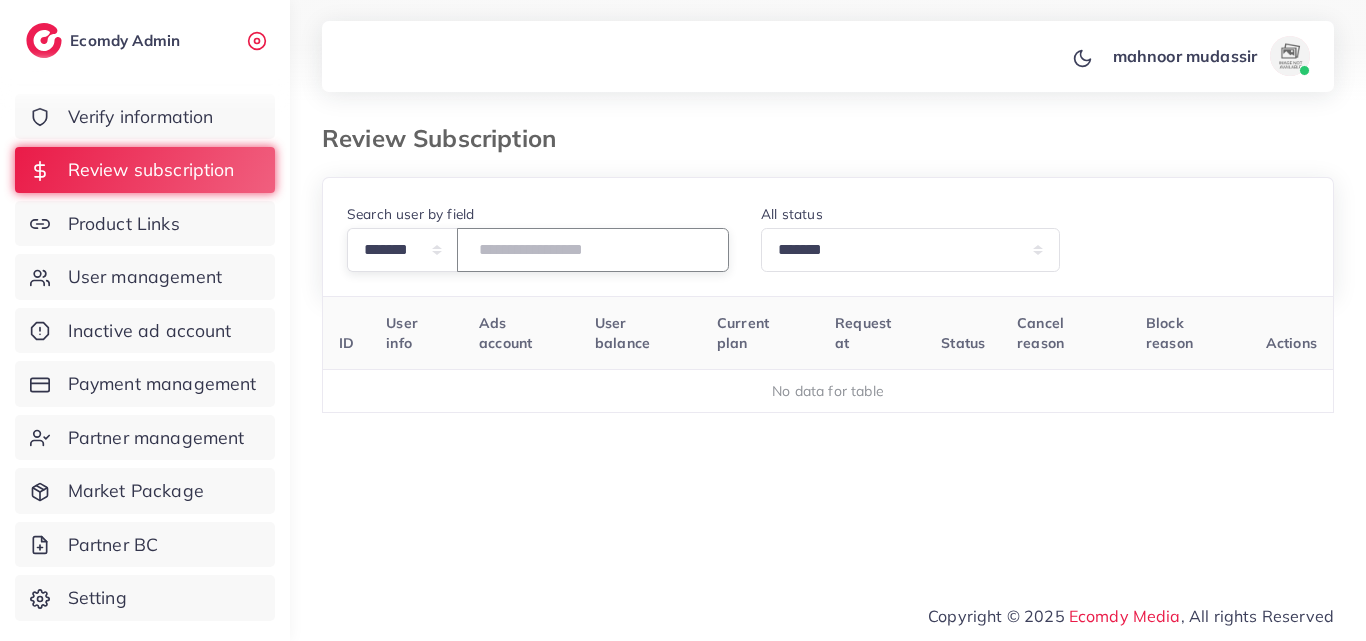 click on "*******" at bounding box center (593, 249) 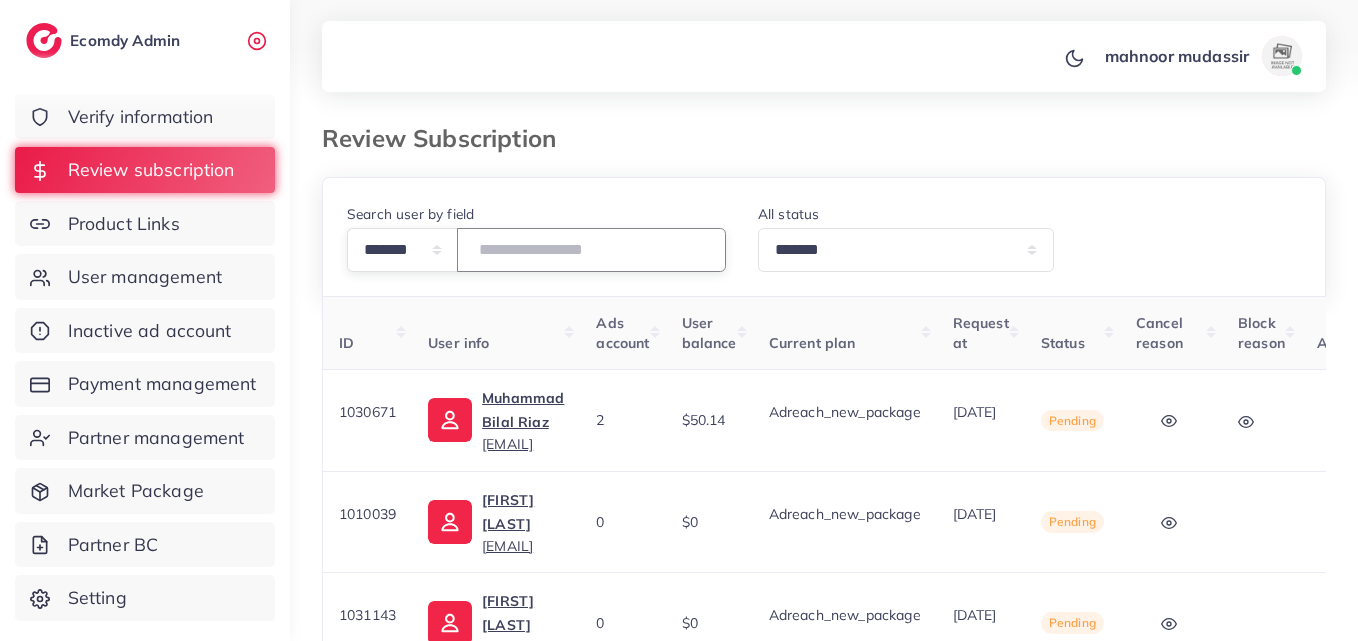 click at bounding box center [591, 249] 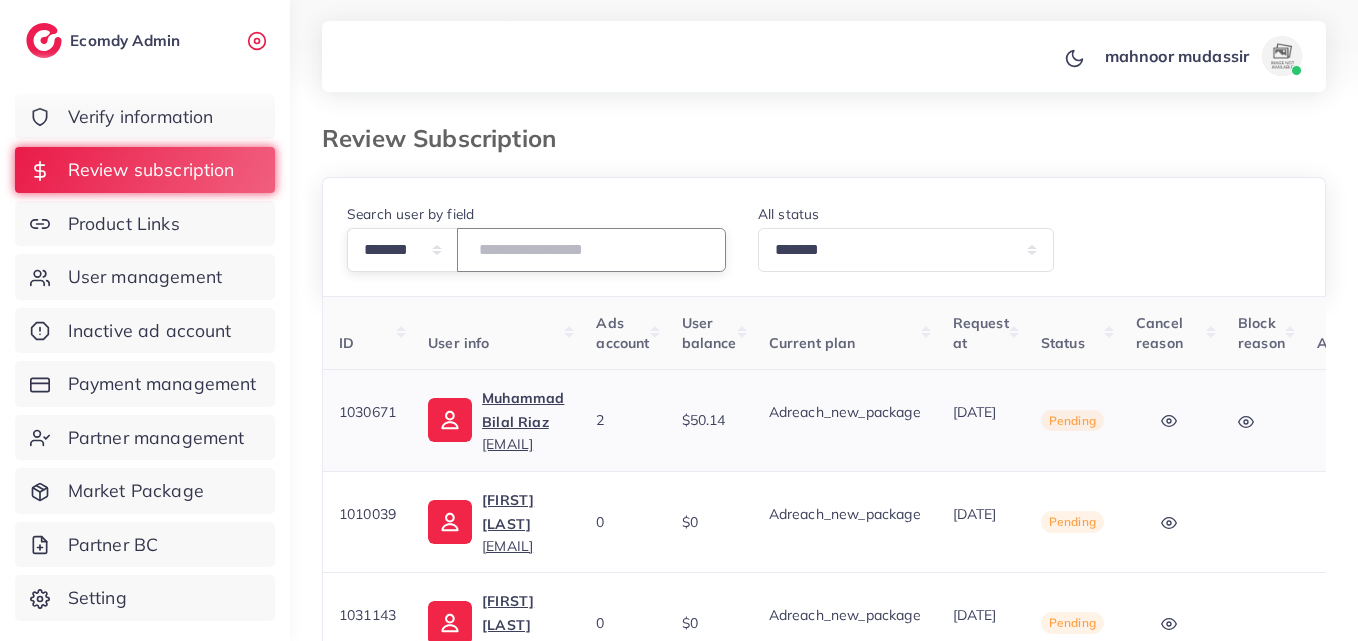 type 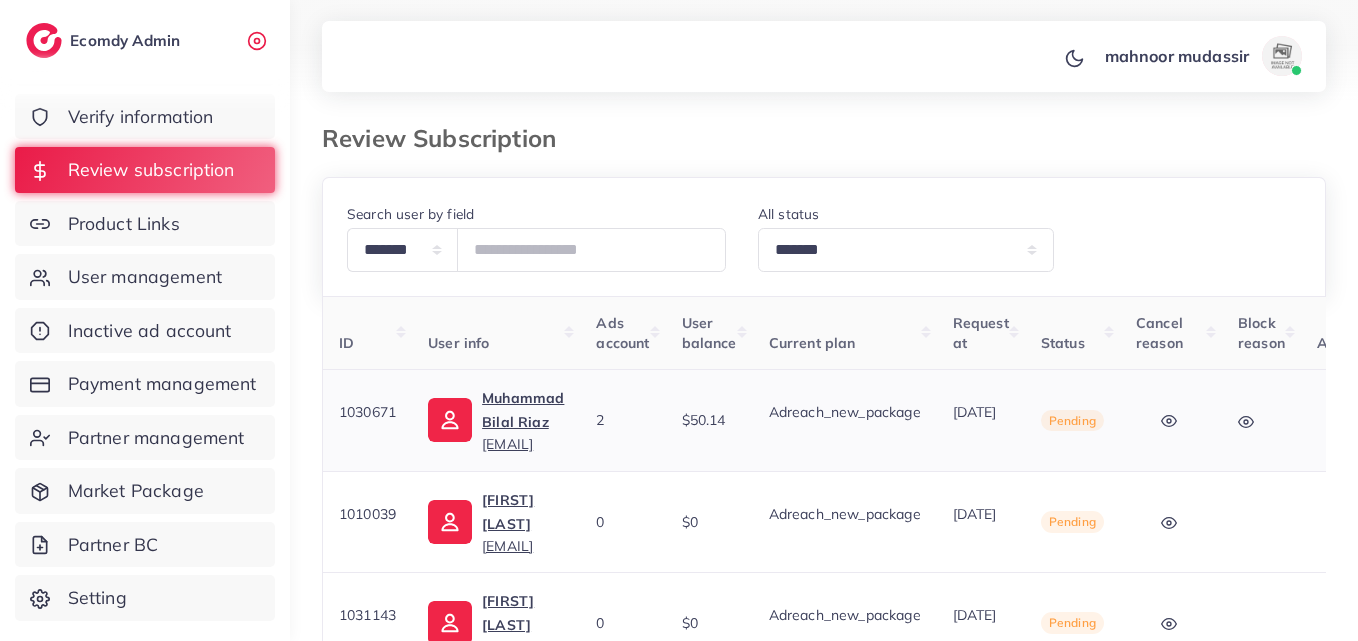 click on "[FIRST] [LAST] [EMAIL]" at bounding box center (496, 420) 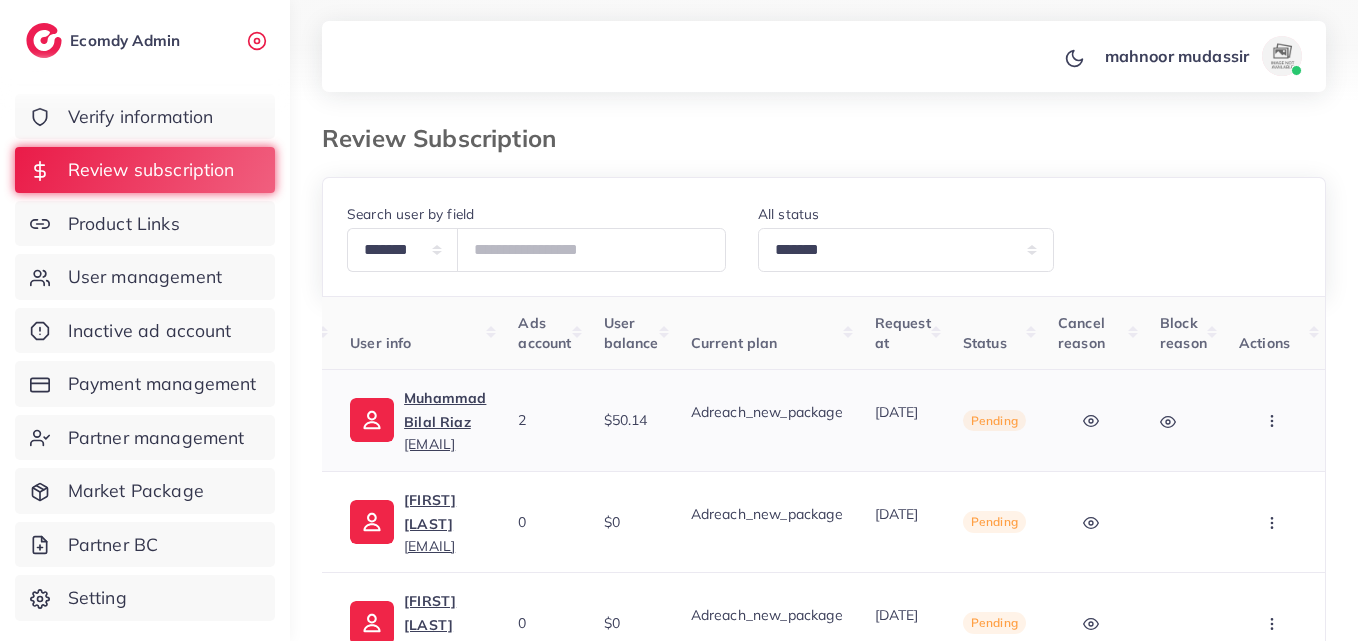 scroll, scrollTop: 0, scrollLeft: 264, axis: horizontal 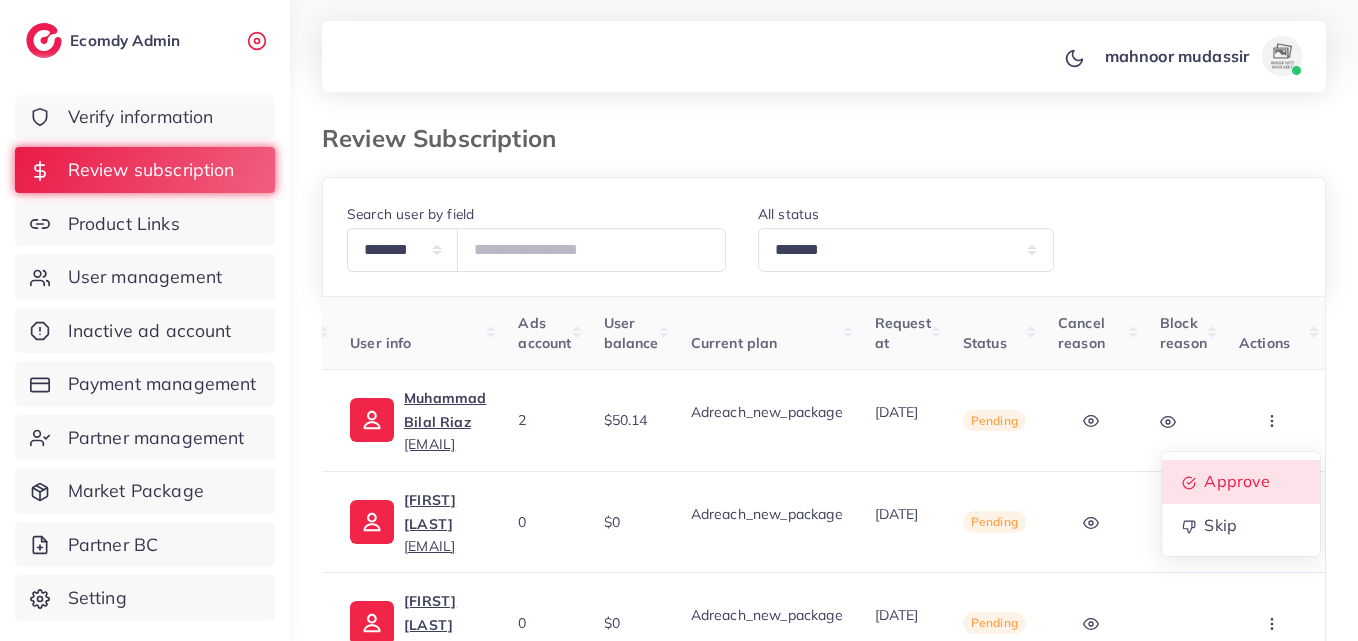 click on "Approve" at bounding box center [1237, 481] 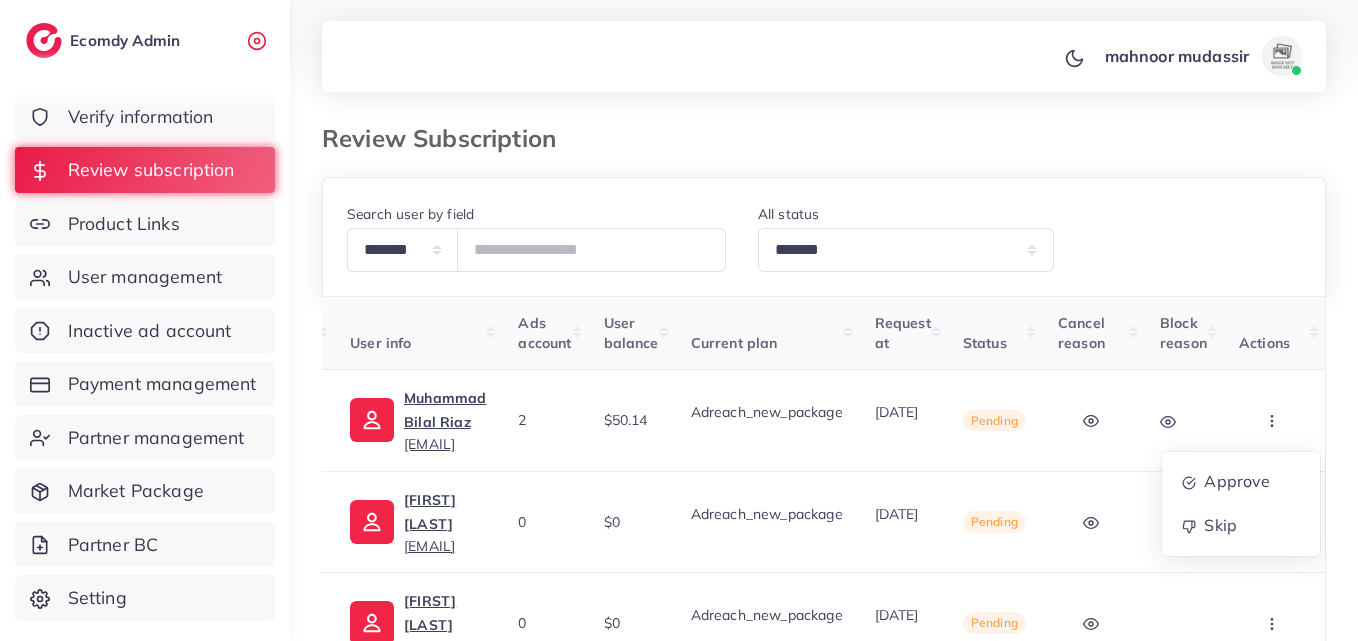 click on "[ID] [FIRST] [LAST] [EMAIL] [NUMBER] $[PRICE] [PRODUCT] [DATE] [STATUS] [STATUS] [REASON] [ACTION] [ACTION] [ID] [FIRST] [LAST] [EMAIL] [NUMBER] $[PRICE] [PRODUCT] [DATE] [STATUS] [STATUS] [REASON] [ACTION] [ACTION] [ID] [FIRST] [LAST] [EMAIL] [NUMBER] $[PRICE] [PRODUCT] [DATE] [STATUS] [STATUS] [REASON] [ACTION] [ACTION] [ID] [FIRST] [LAST] [EMAIL] [NUMBER] $[PRICE] [PRODUCT] [DATE] [STATUS] [STATUS] [REASON] [ACTION] [ACTION] [ID] [FIRST] [LAST] [EMAIL] [NUMBER] $[PRICE] [STATUS] [STATUS] [REASON]" at bounding box center (824, 663) 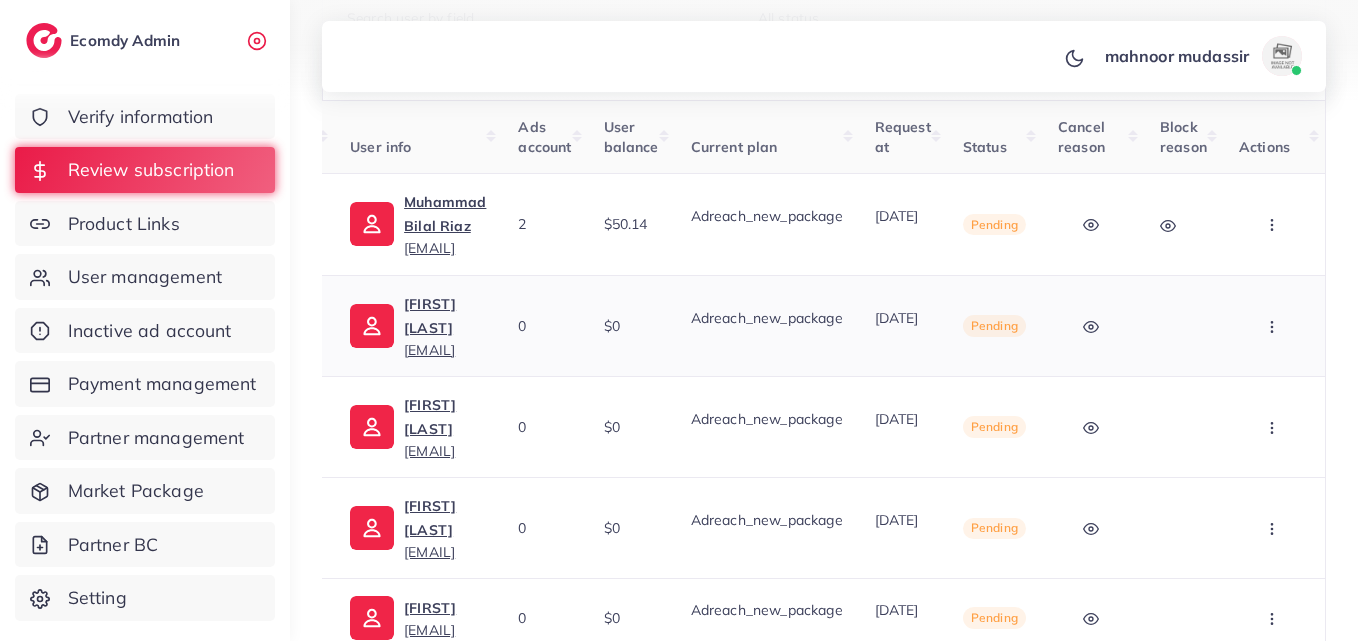 scroll, scrollTop: 200, scrollLeft: 0, axis: vertical 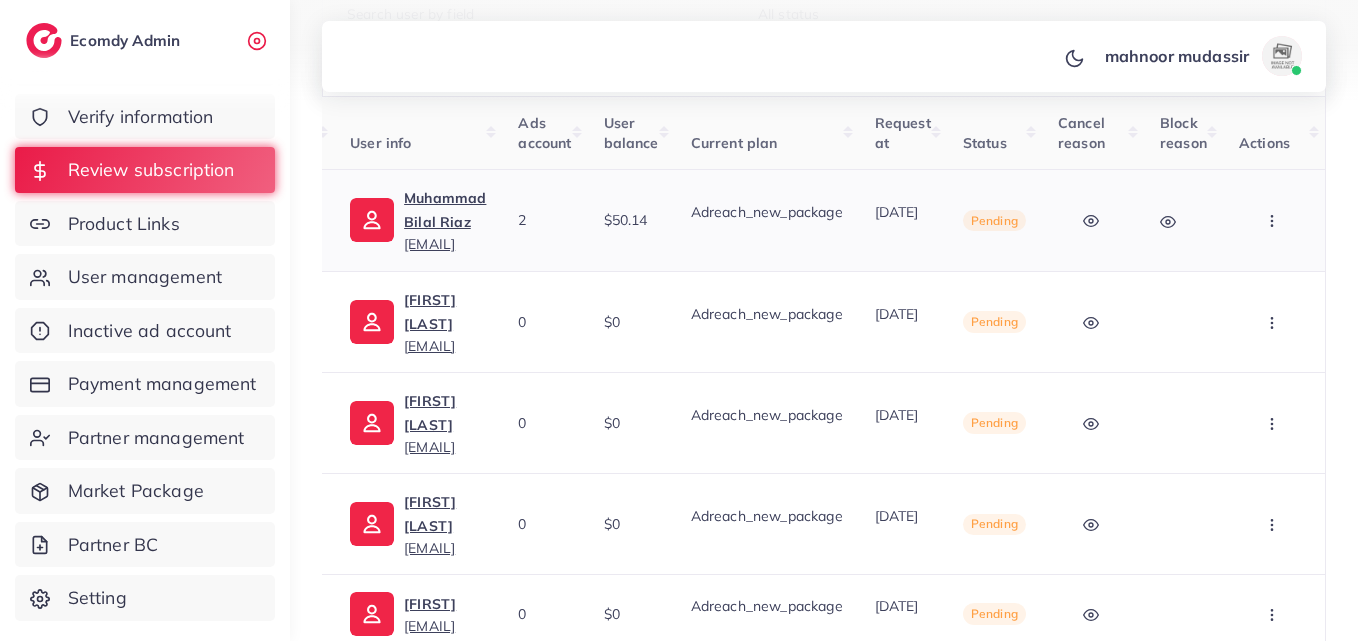 click 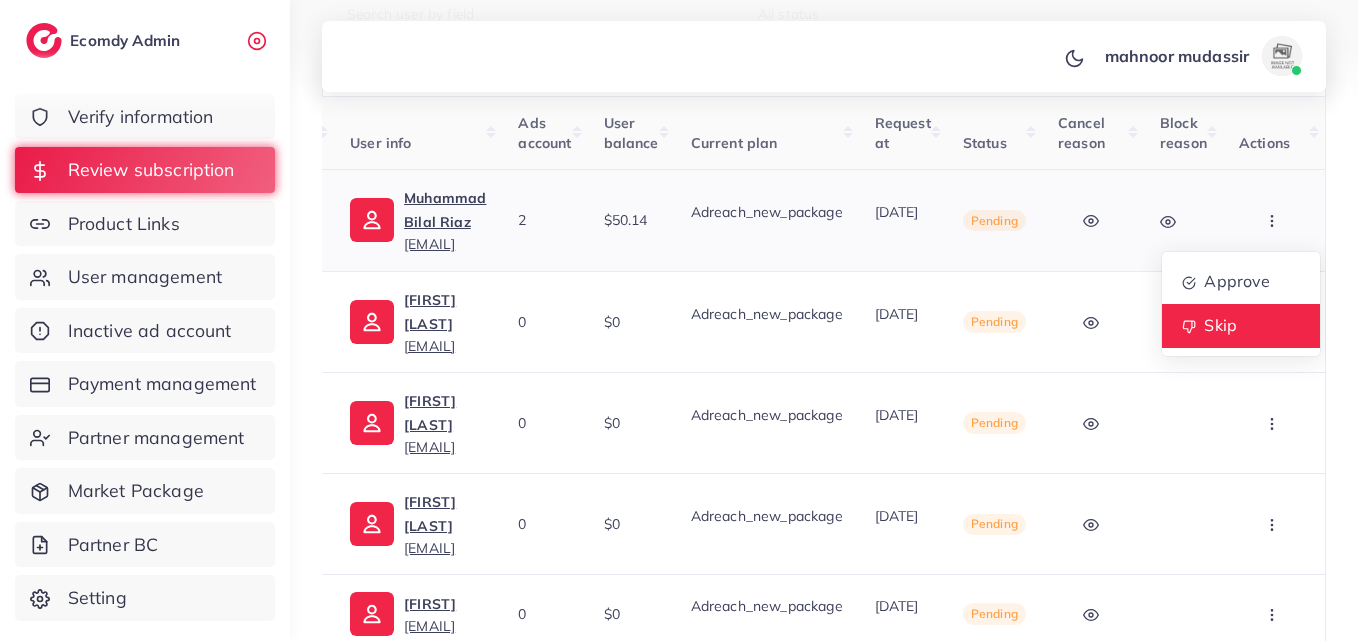 click on "Skip" at bounding box center [1220, 325] 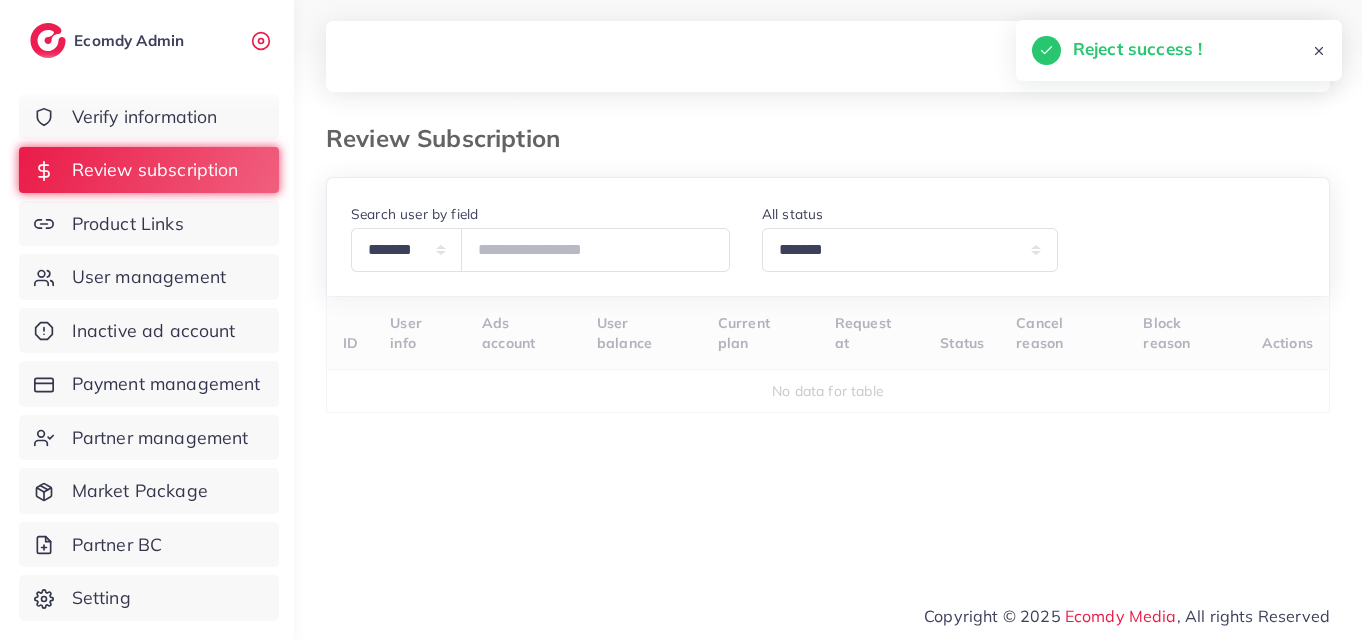 scroll, scrollTop: 0, scrollLeft: 0, axis: both 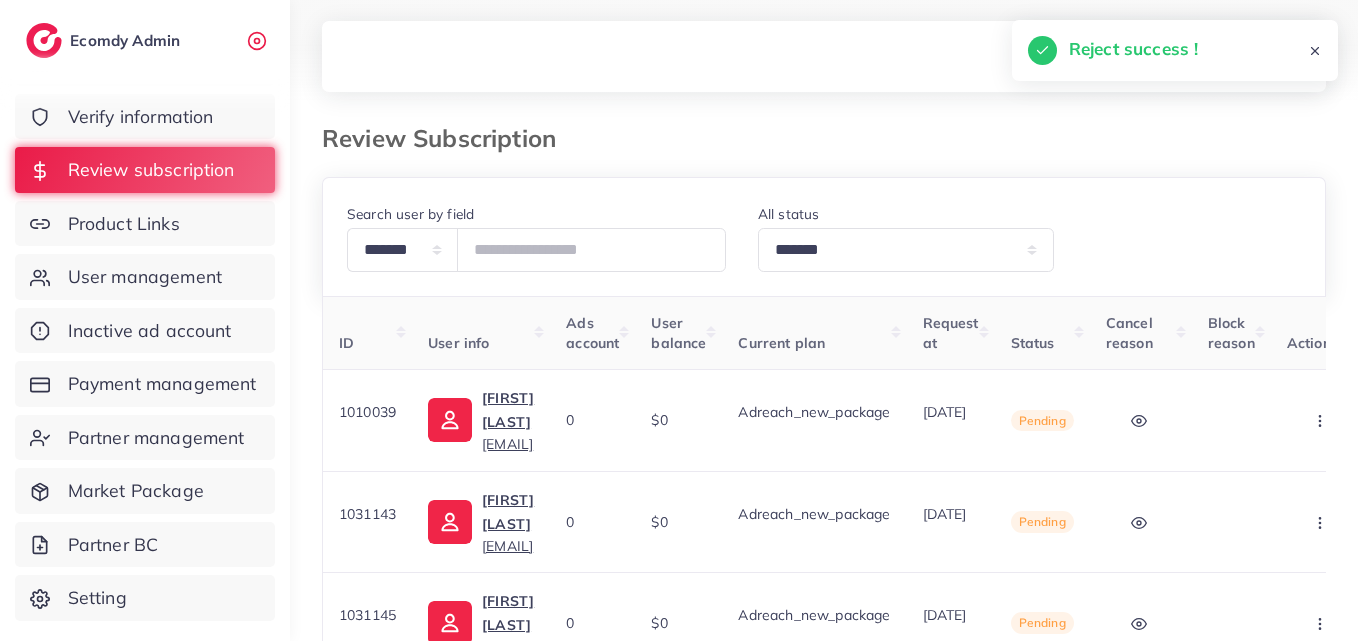 click on "[FIRST] [LAST] Profile Log out" at bounding box center [824, 57] 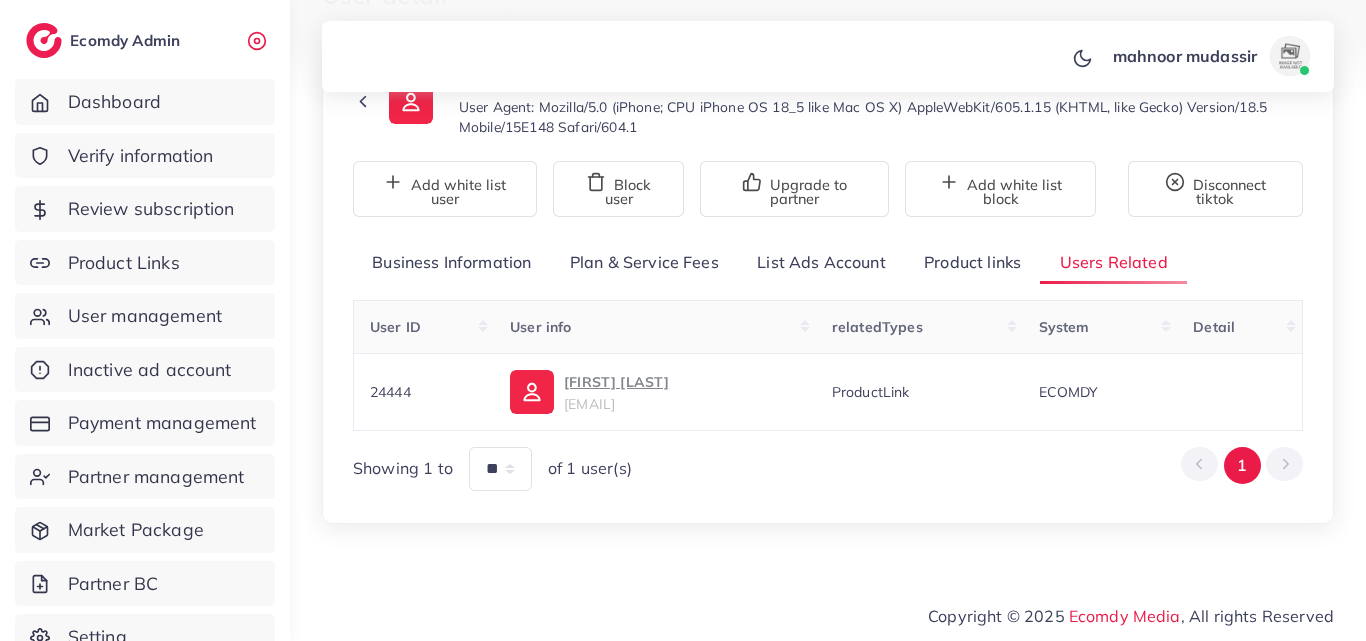 scroll, scrollTop: 143, scrollLeft: 0, axis: vertical 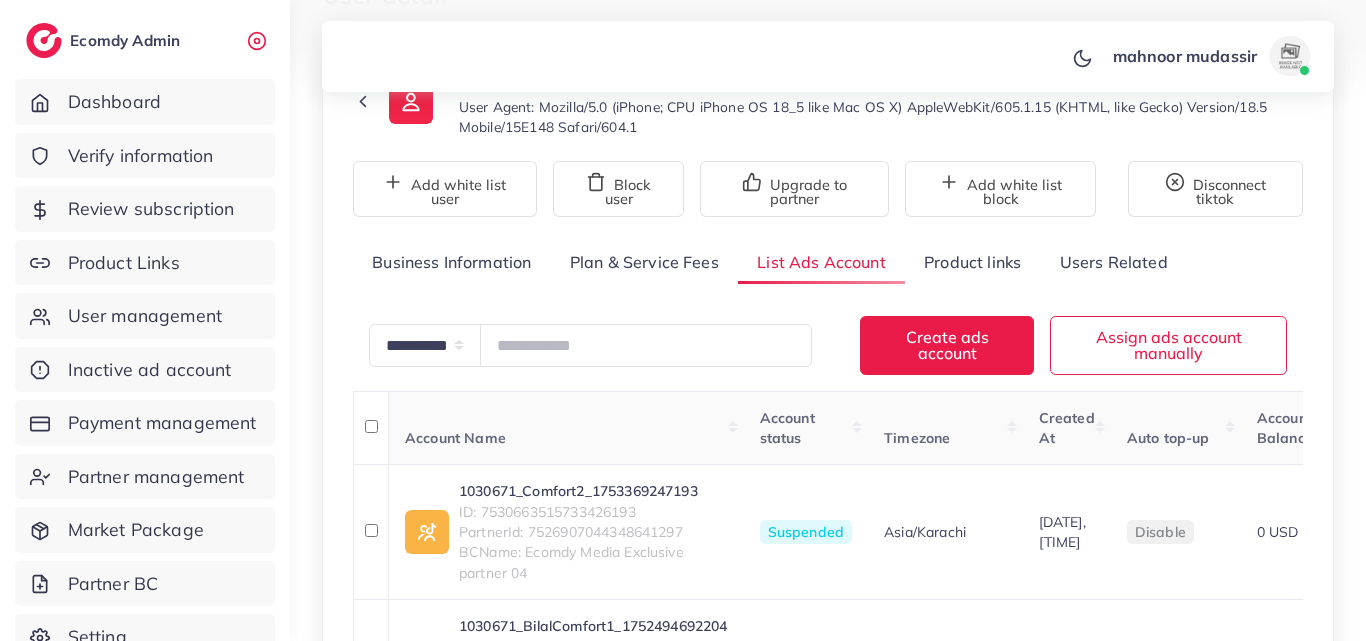 click on "mahnoor mudassir  Profile Log out" at bounding box center [828, 57] 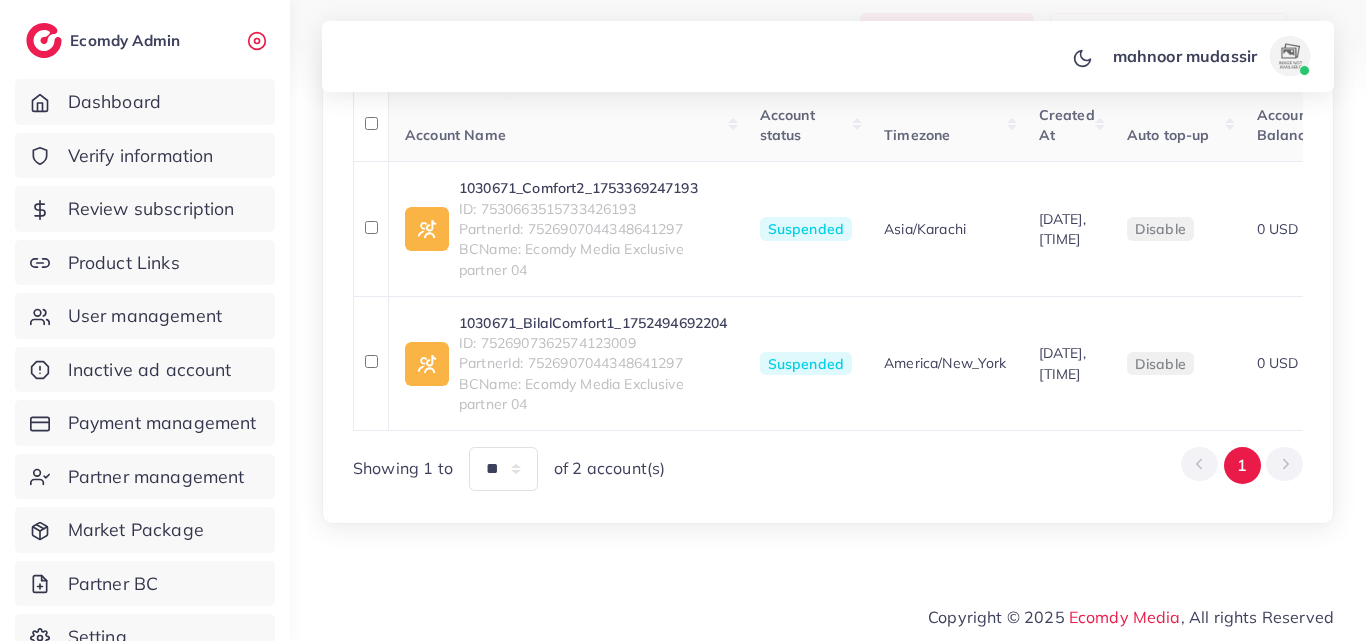 scroll, scrollTop: 461, scrollLeft: 0, axis: vertical 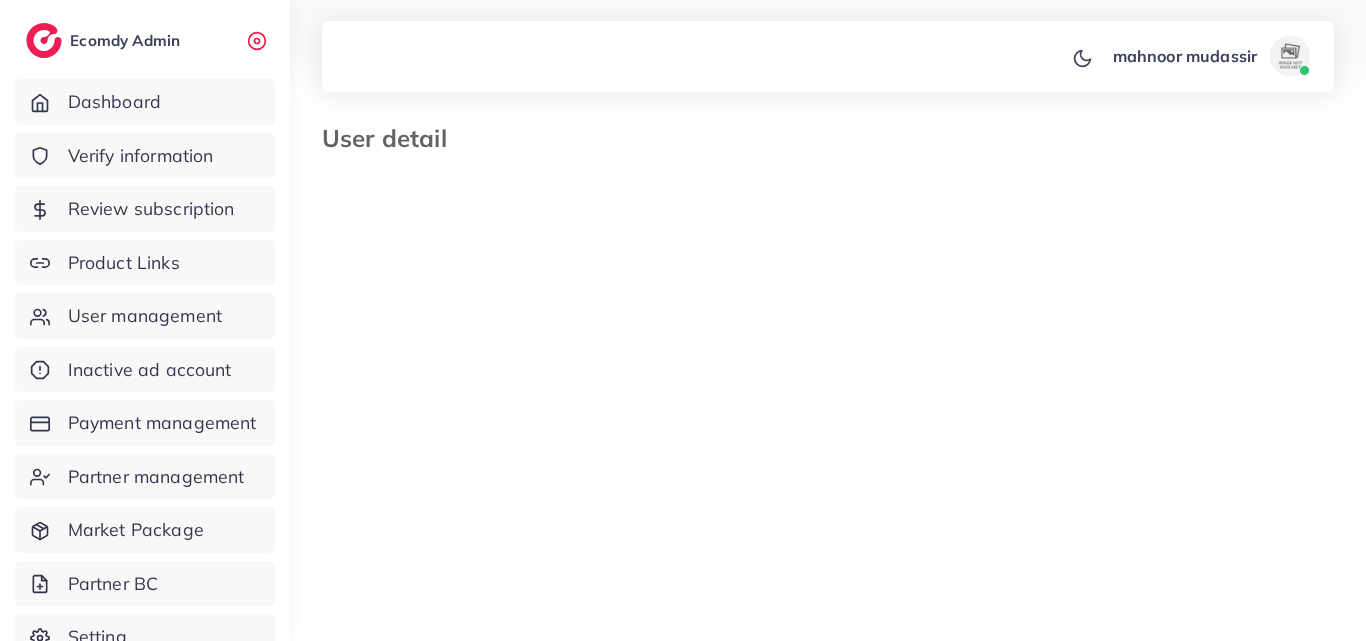 select on "********" 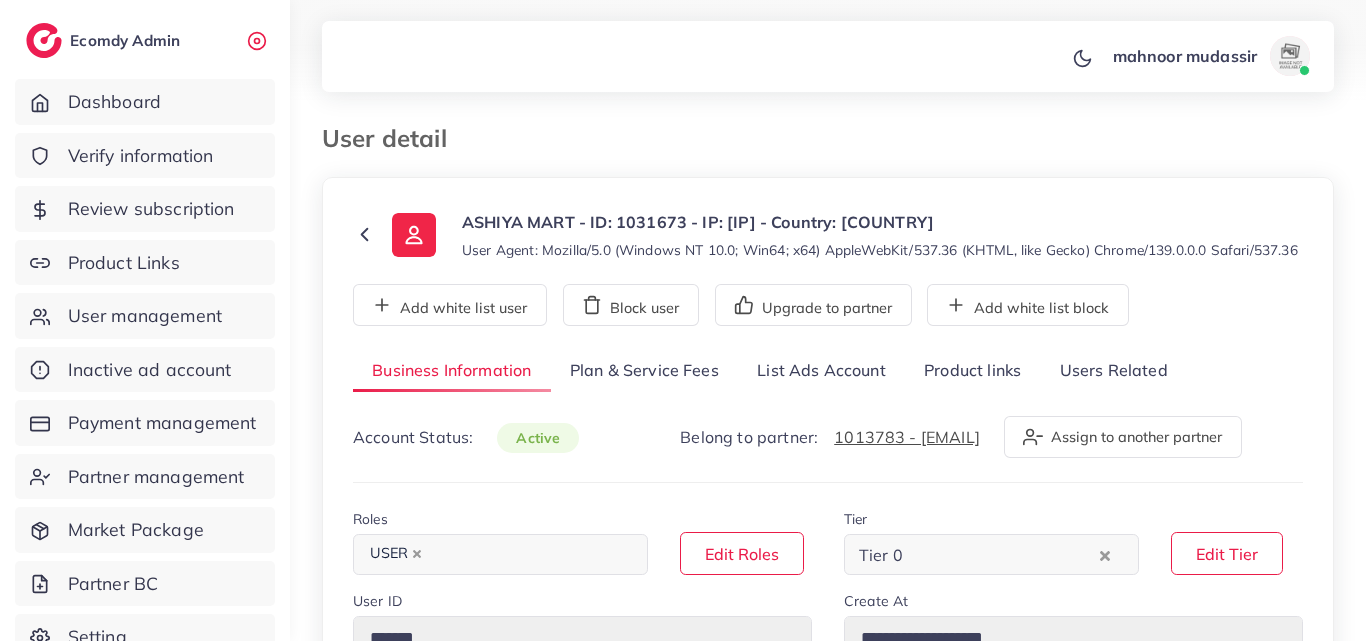 select on "**********" 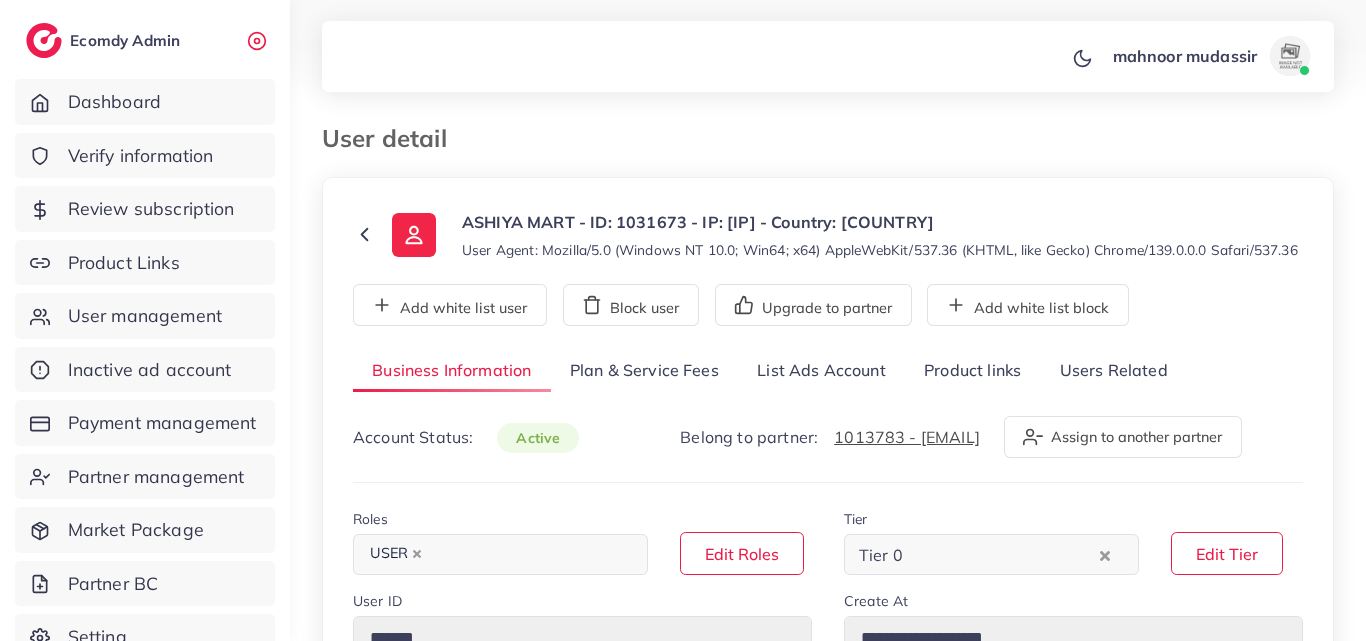 click on "List Ads Account" at bounding box center [821, 371] 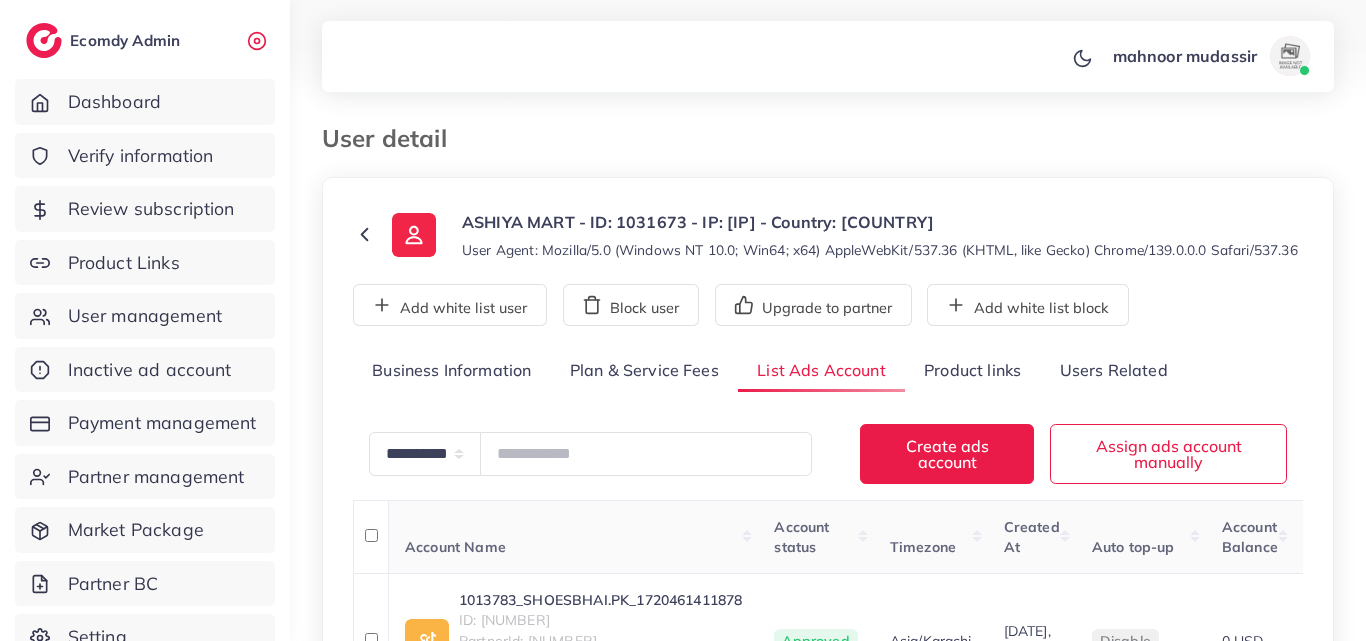 click at bounding box center (683, 51) 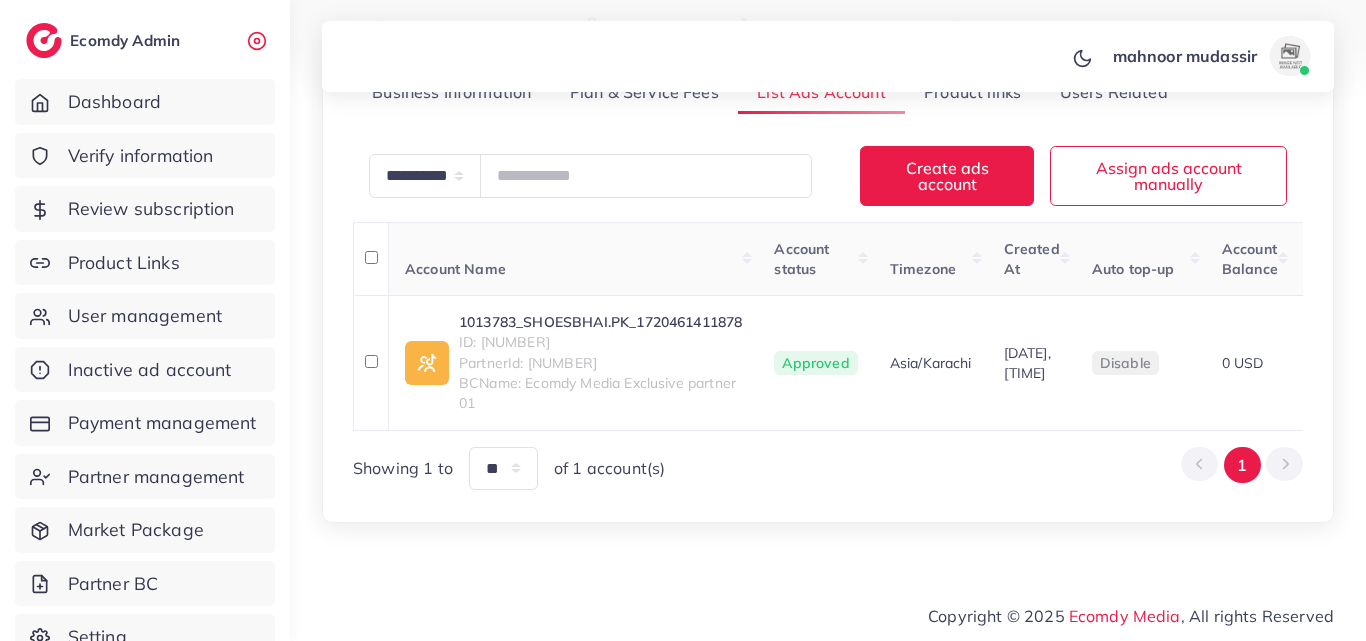 scroll, scrollTop: 312, scrollLeft: 0, axis: vertical 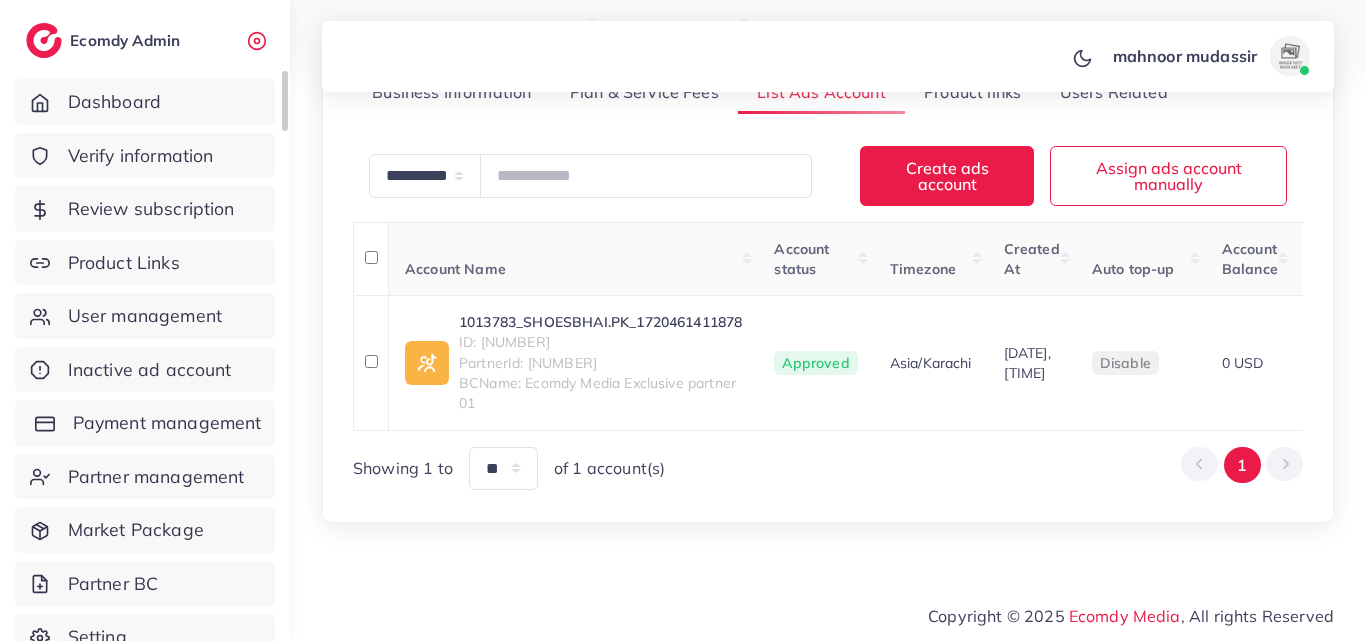 click on "Payment management" at bounding box center (167, 423) 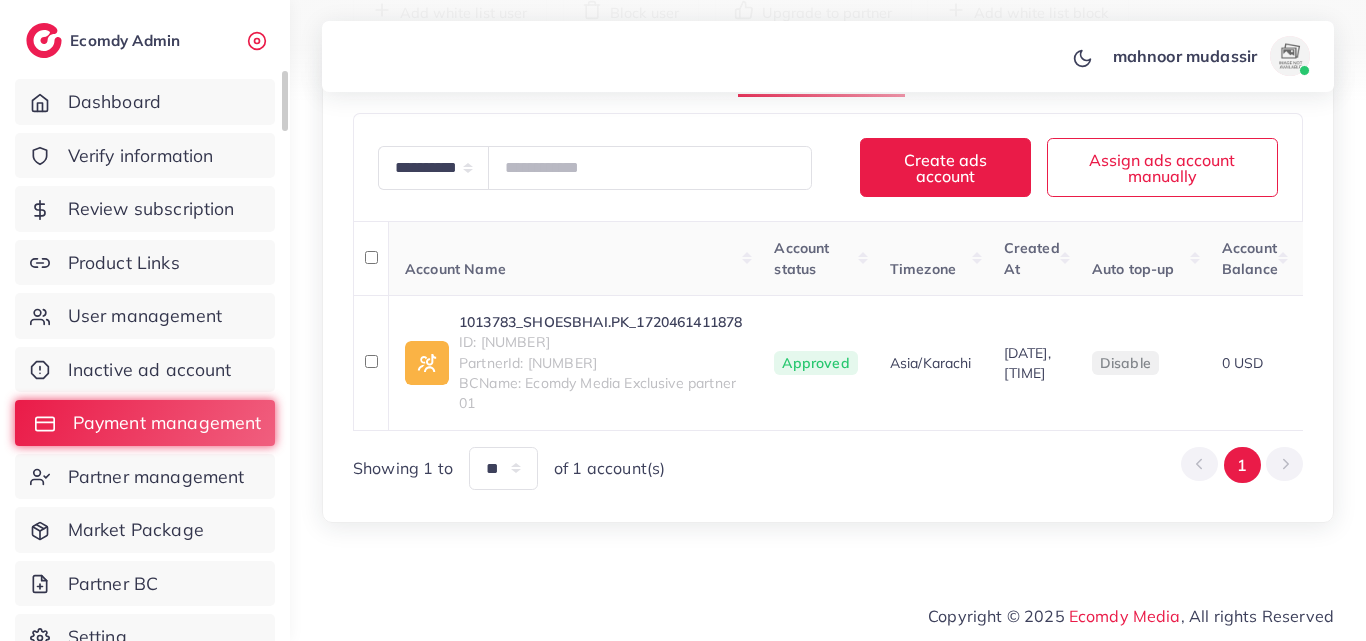 scroll, scrollTop: 0, scrollLeft: 0, axis: both 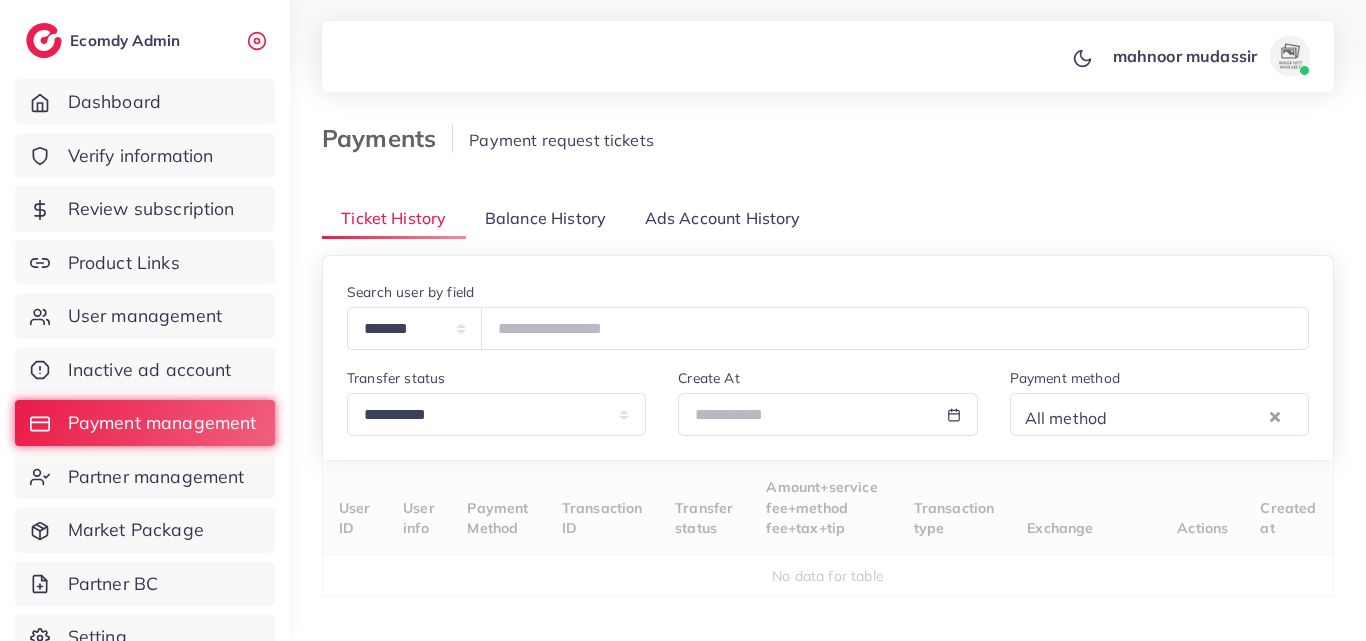 click on "Balance History" at bounding box center [545, 218] 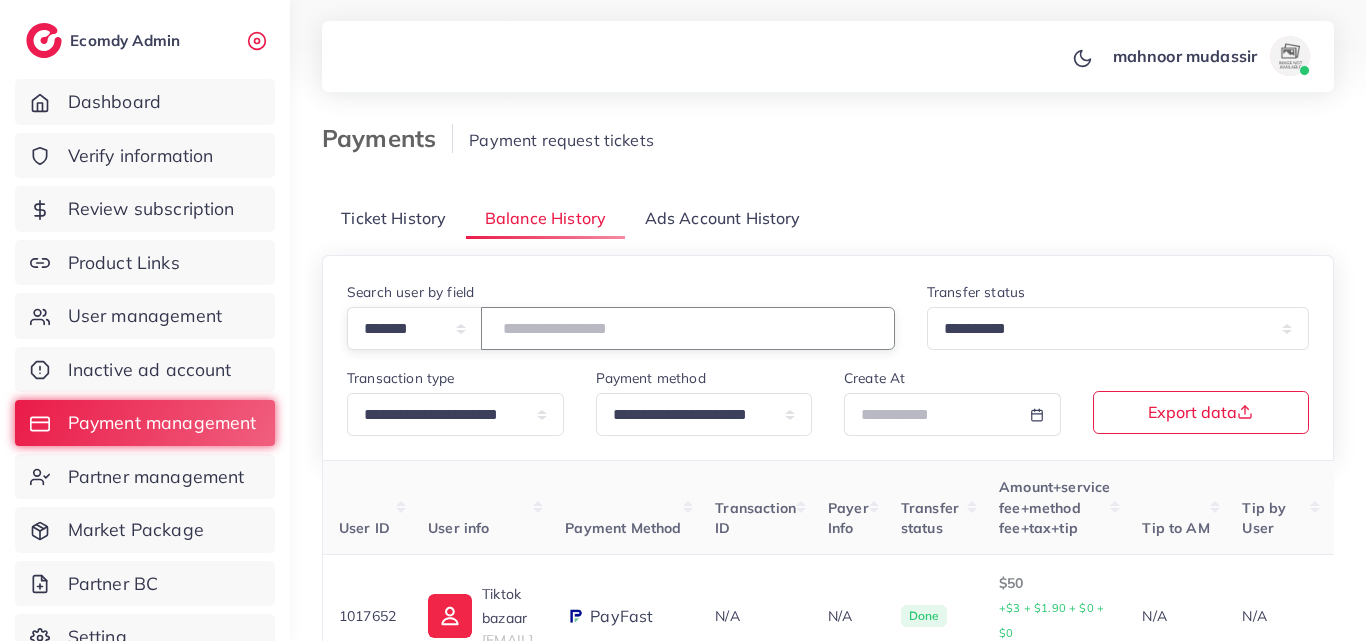 click at bounding box center [688, 328] 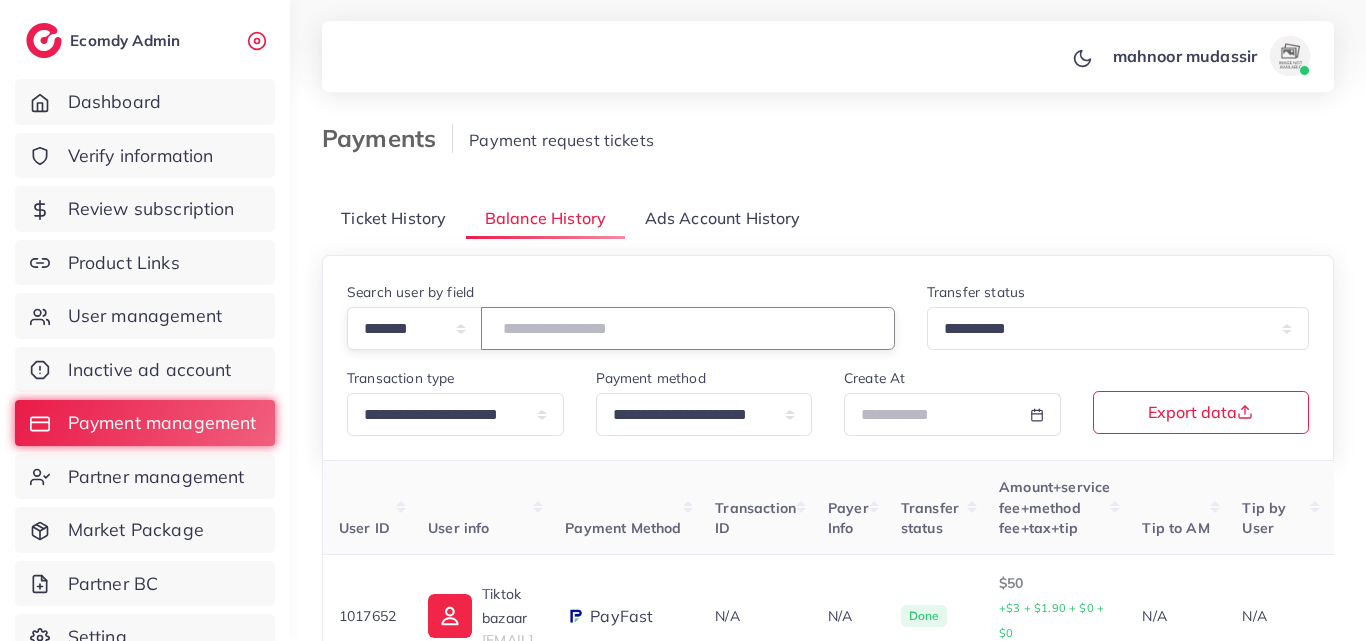 paste on "*******" 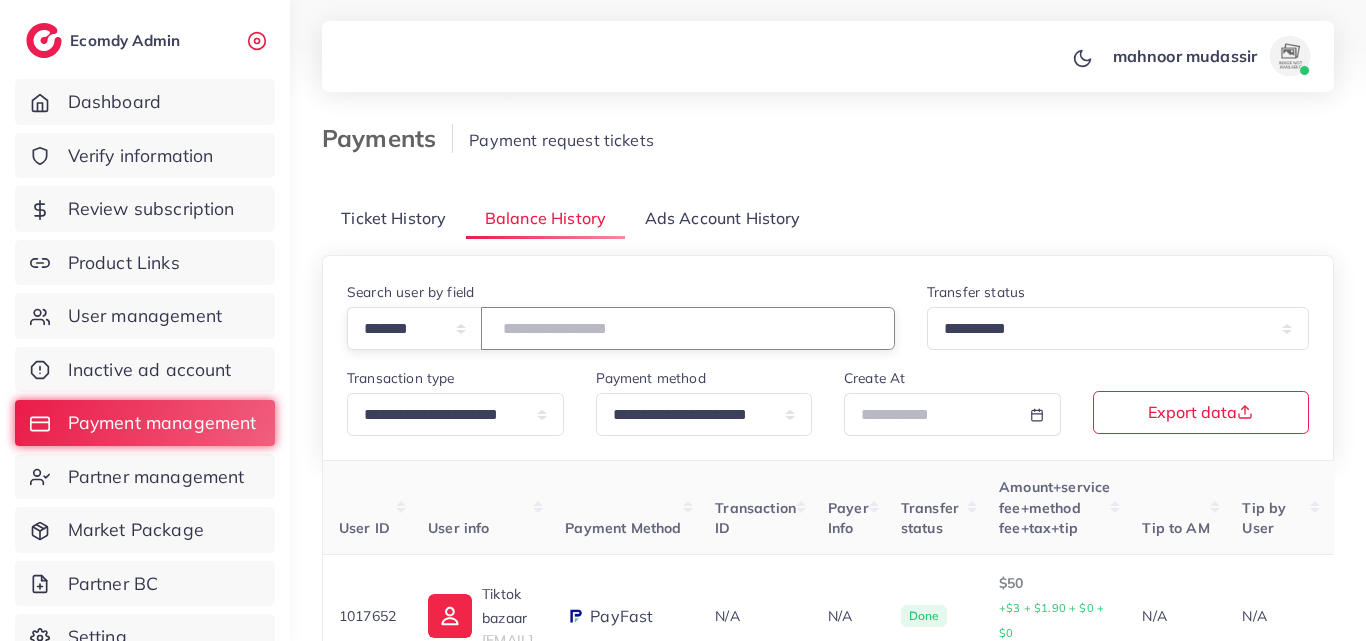 type on "*******" 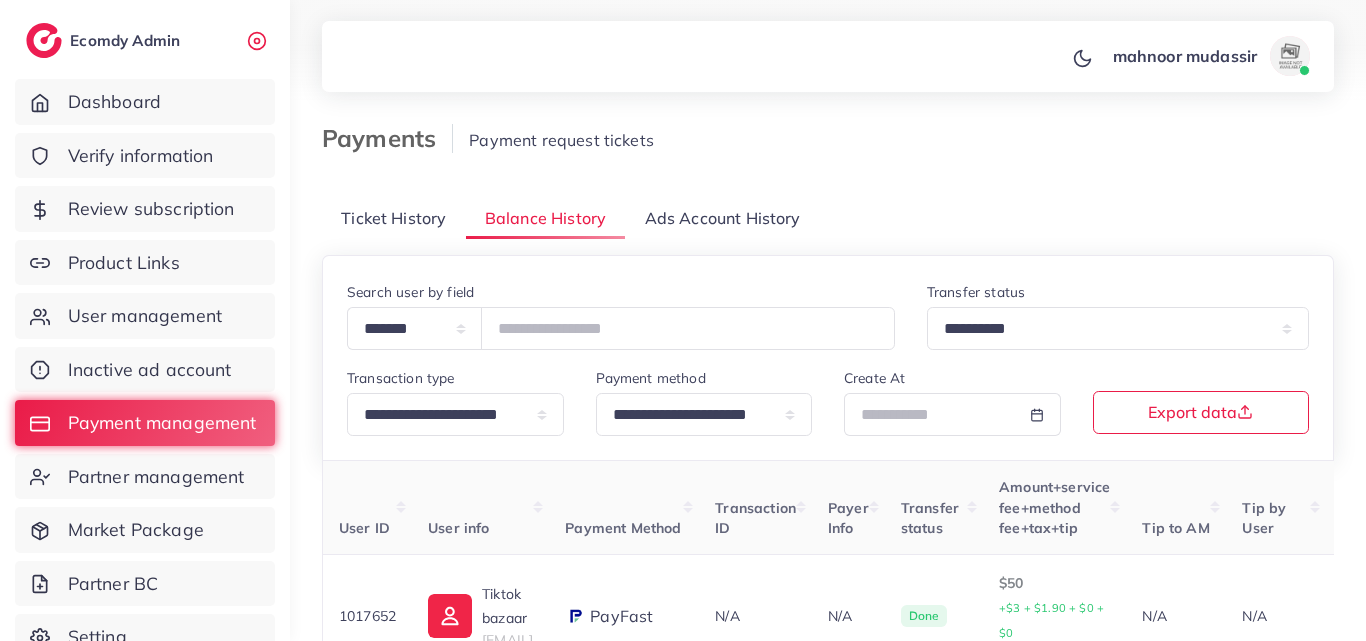 click on "Ads Account History" at bounding box center [722, 218] 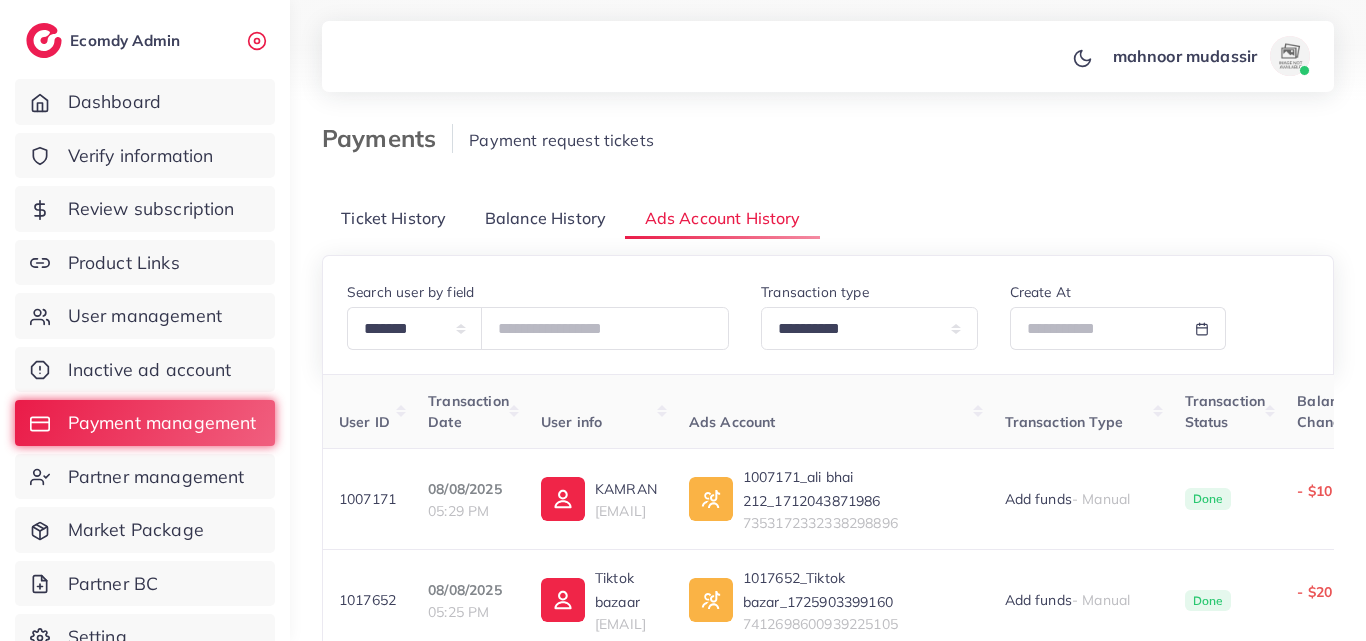 click on "Balance History" at bounding box center [545, 218] 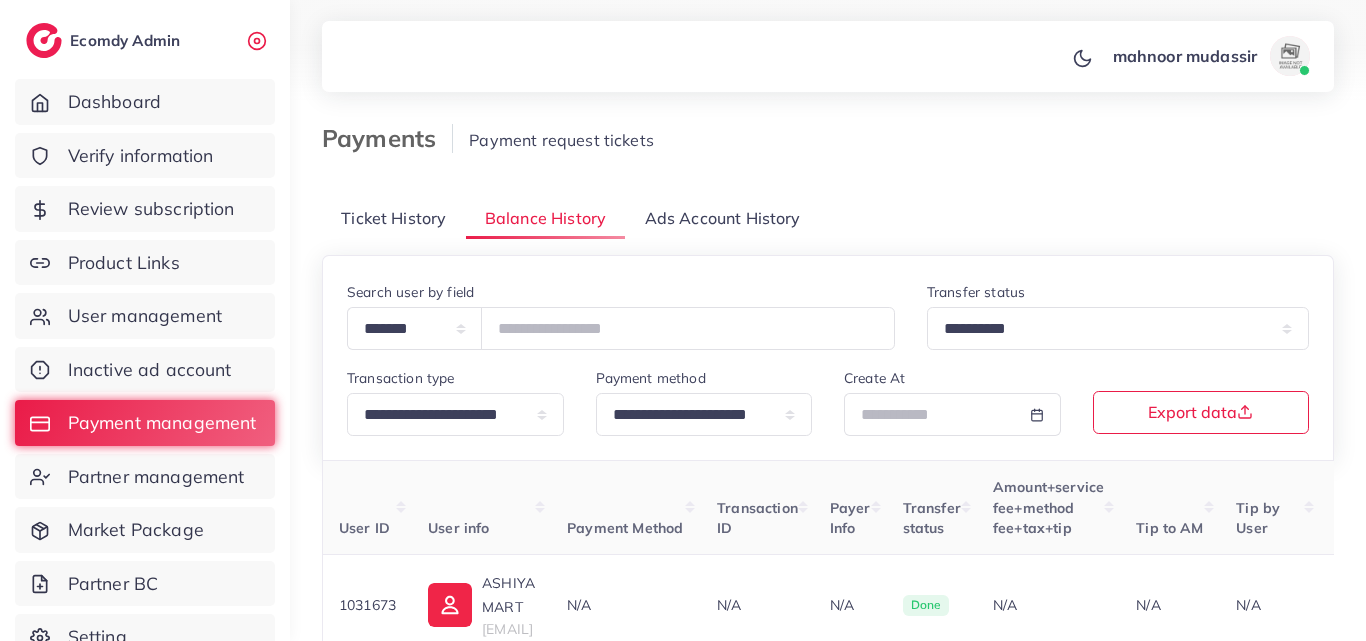 click on "Payment request tickets" at bounding box center [763, 140] 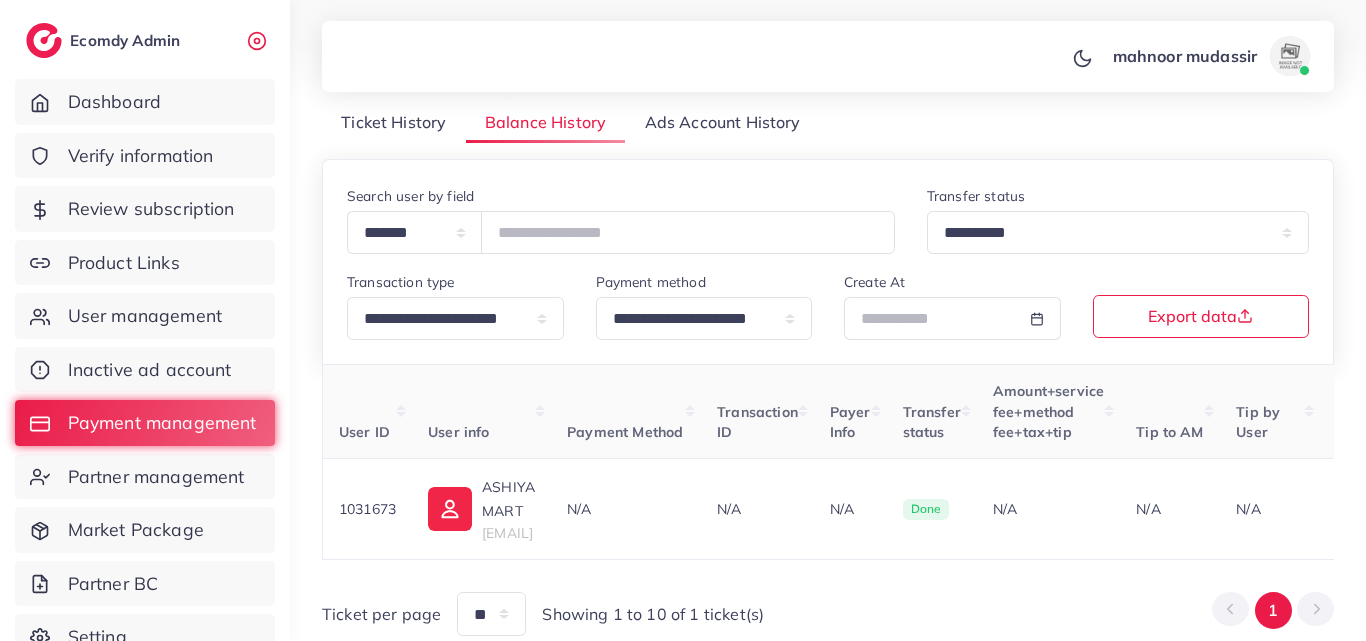 scroll, scrollTop: 171, scrollLeft: 0, axis: vertical 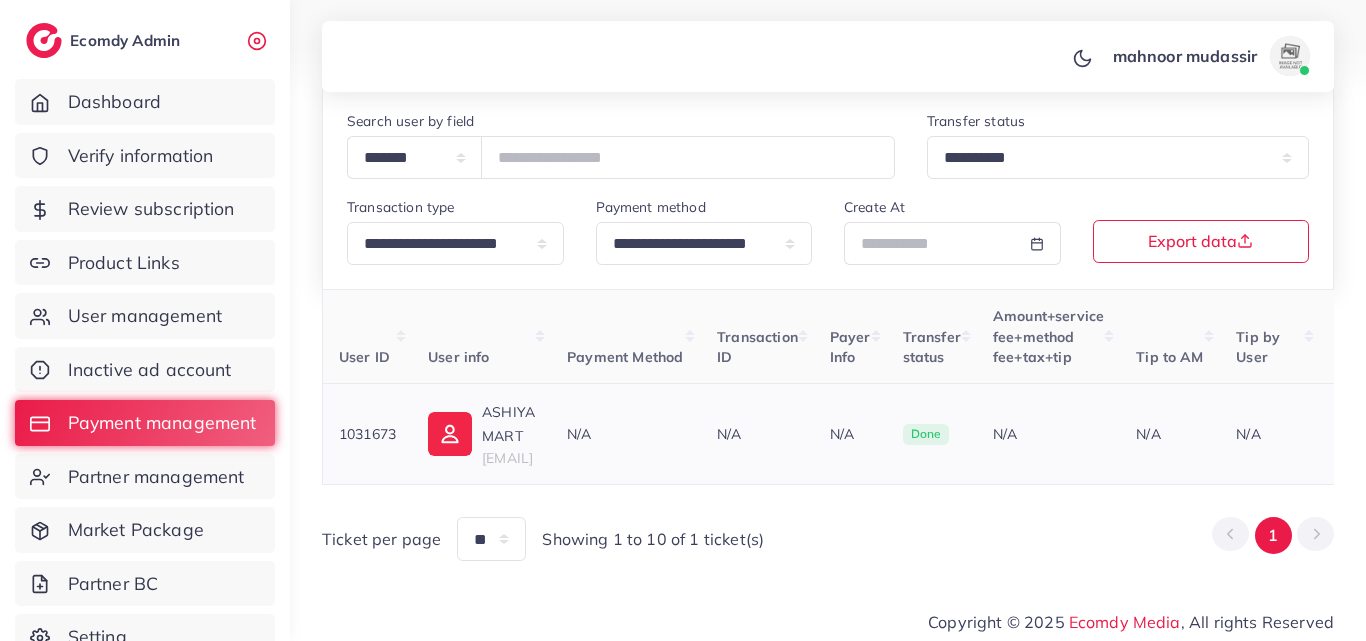 click on "N/A" at bounding box center (757, 434) 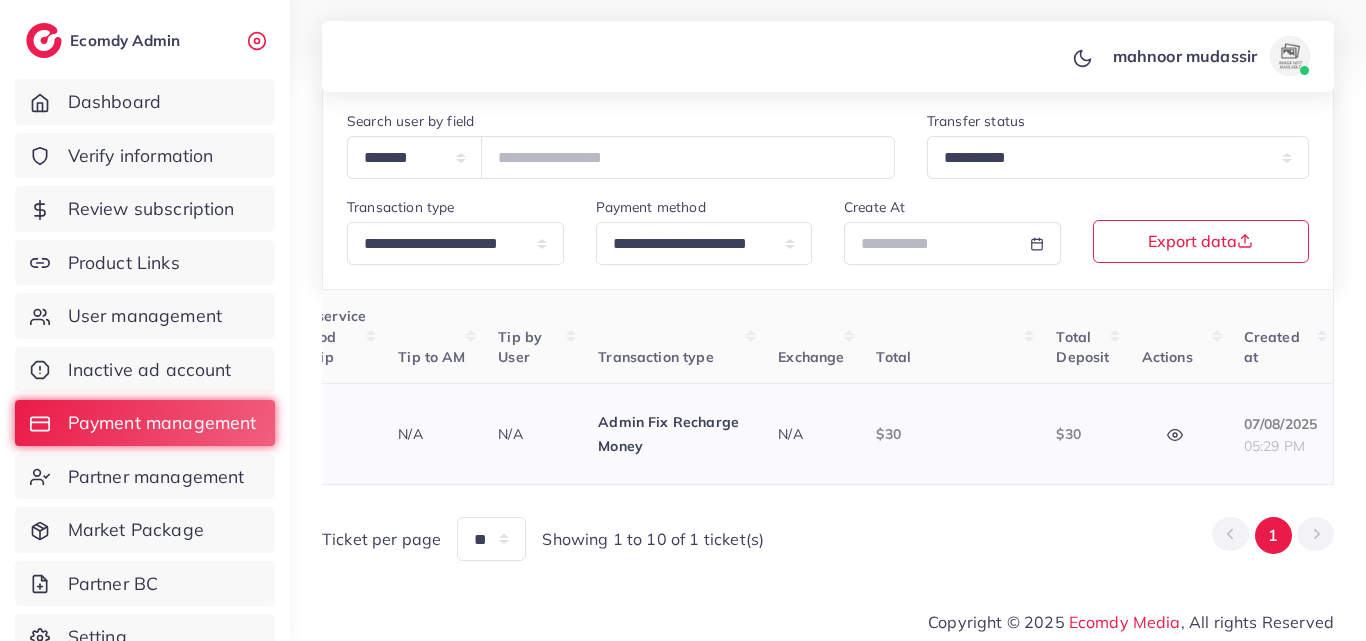 scroll, scrollTop: 0, scrollLeft: 867, axis: horizontal 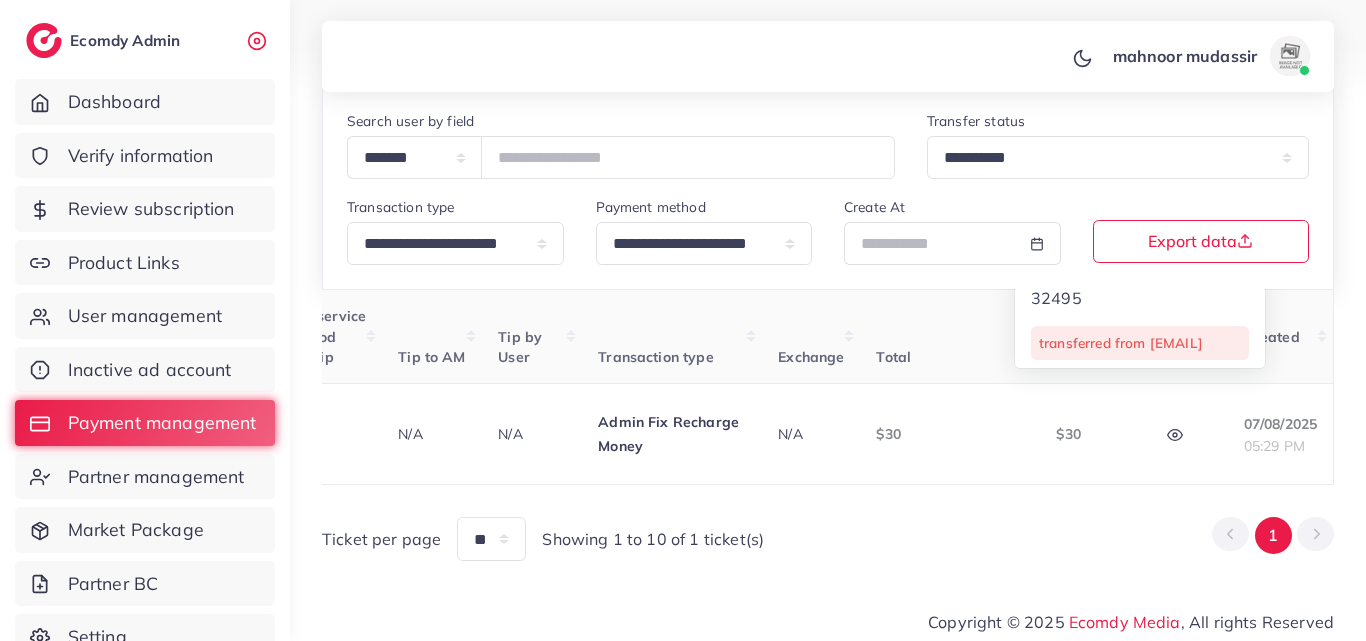 click on "User ID User info Payment Method Transaction ID Payer Info Transfer status Amount+service fee+method fee+tax+tip Tip to AM Tip by User Transaction type Exchange Total Total Deposit Actions Created at            1031673   ASHIYA MART  jokerkhangcms@gmail.com N/A N/A  N/A   Done  N/A  N/A   N/A   Admin Fix Recharge Money  N/A  $30   $30   Admin recharge  Admin ID 32495 transferred from shoesbhaipk@gmail.com  07/08/2025  05:29 PM          Ticket per page  ** ** ** ***  Showing 1 to 10 of 1 ticket(s)  1" at bounding box center [828, 425] 